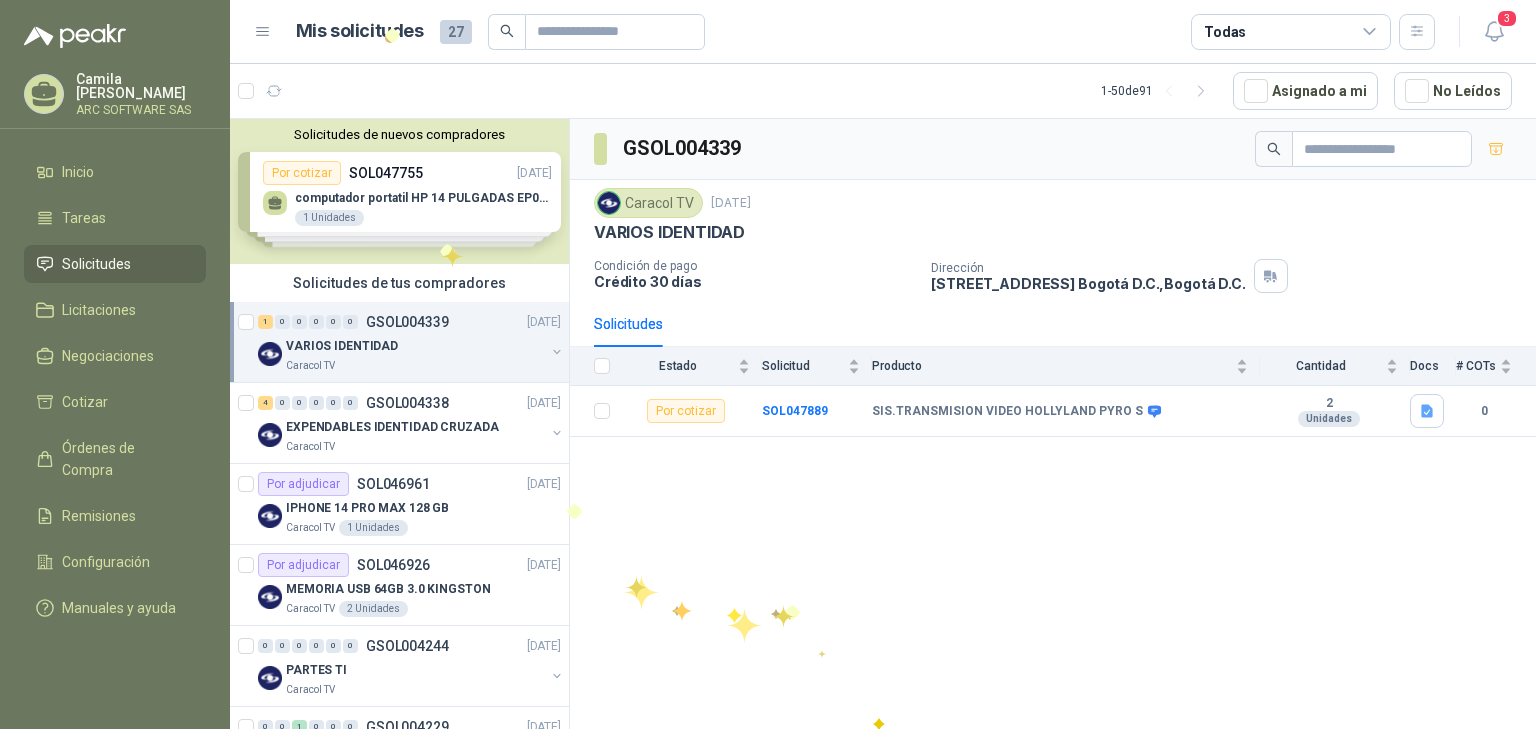scroll, scrollTop: 0, scrollLeft: 0, axis: both 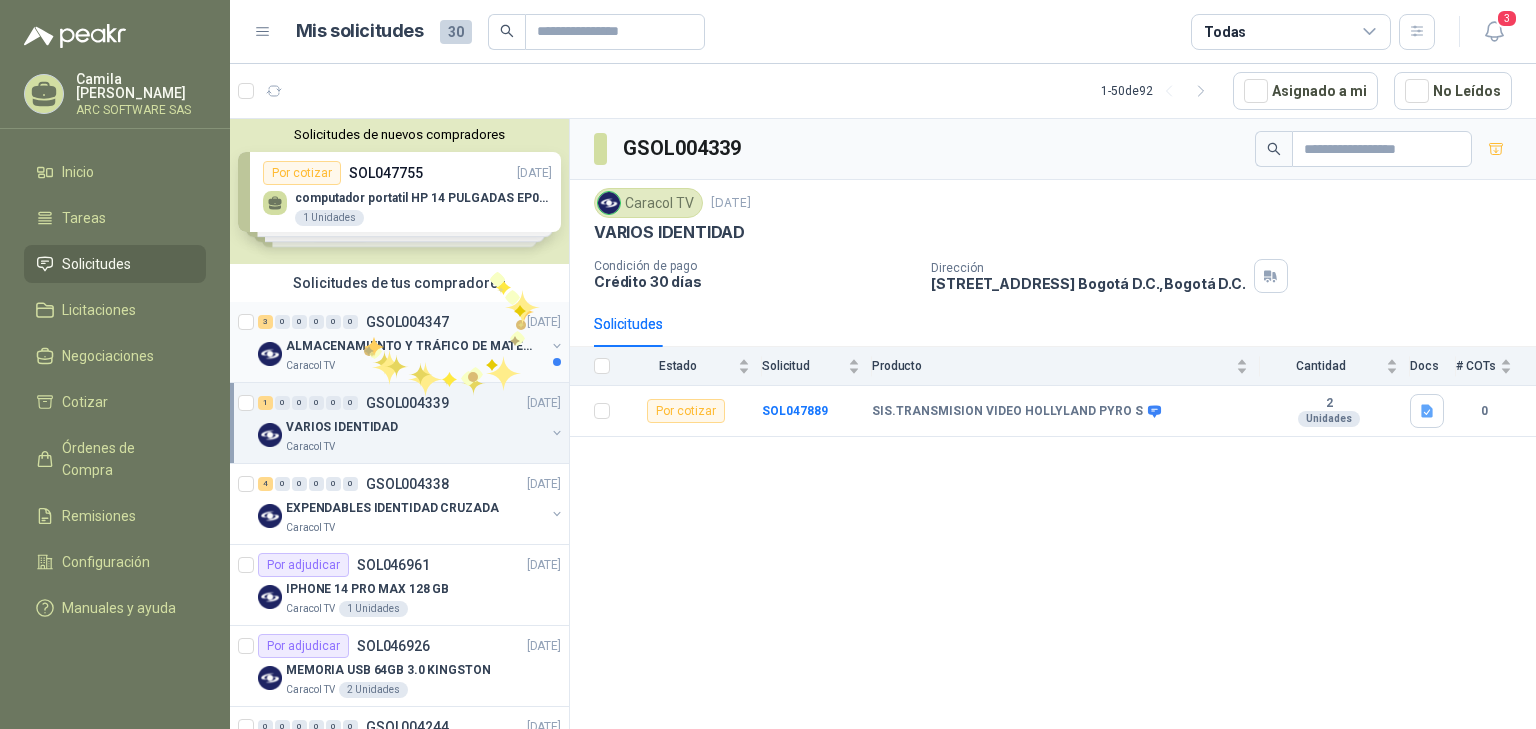 click on "ALMACENAMIENTO Y TRÁFICO DE MATERIAL" at bounding box center (410, 346) 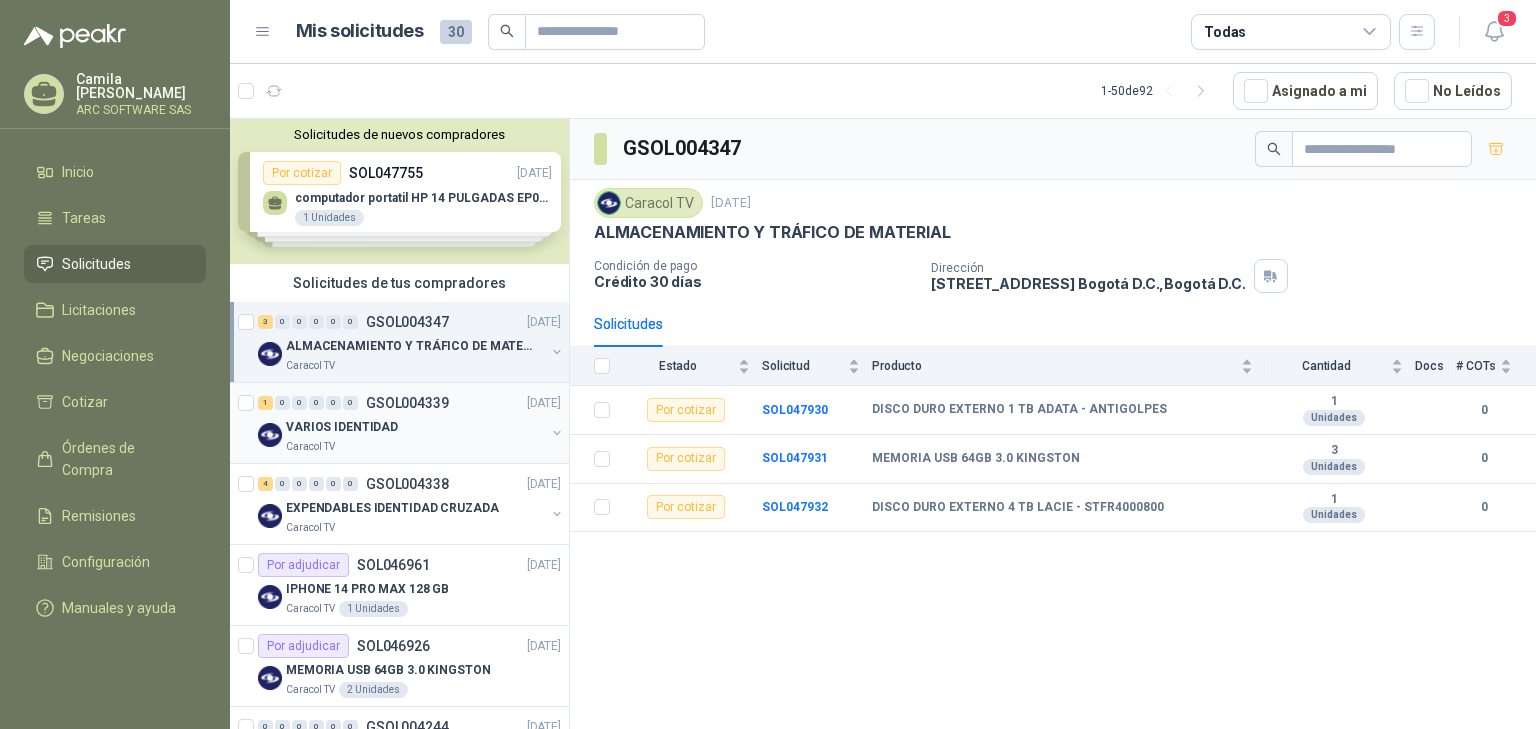 click on "VARIOS IDENTIDAD" at bounding box center (415, 427) 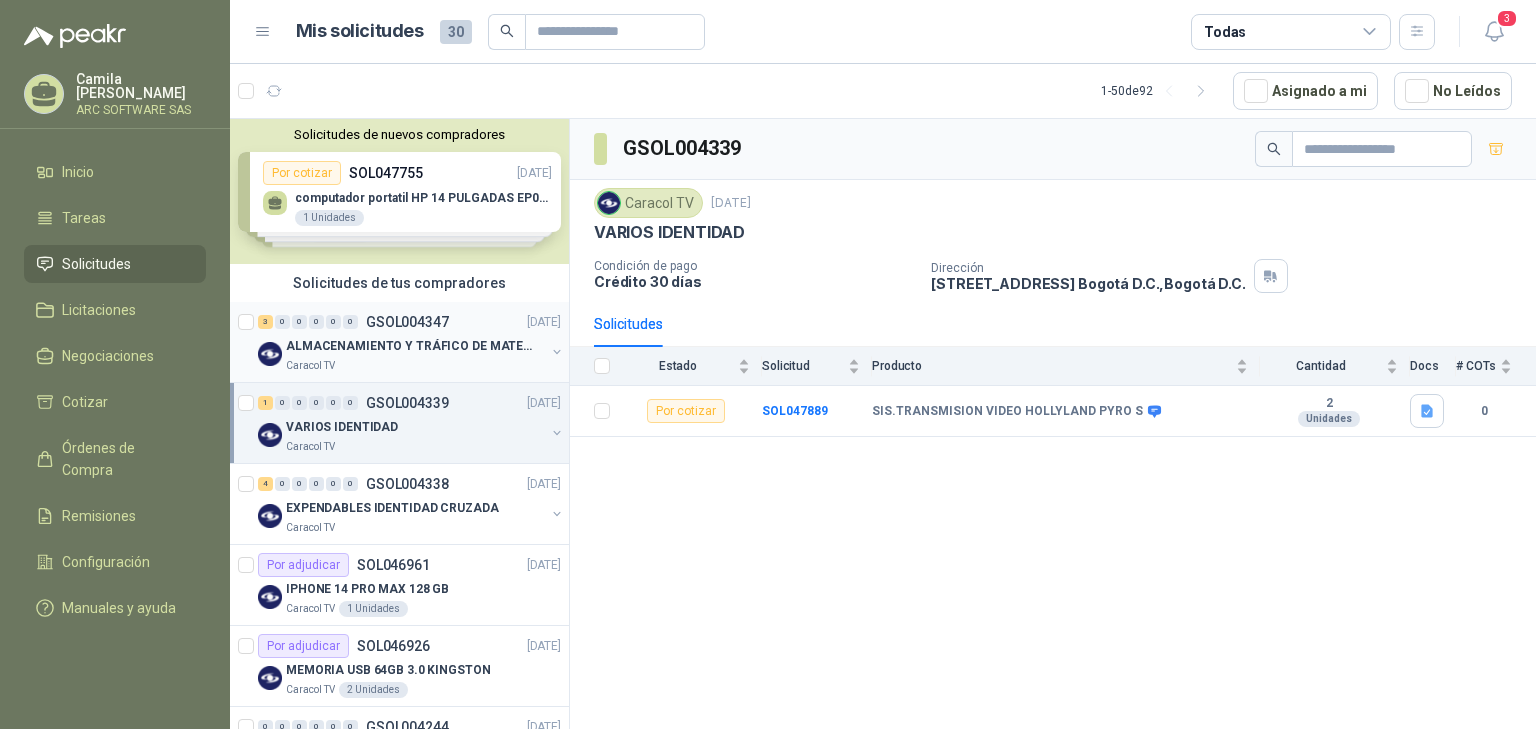 click on "Caracol TV" at bounding box center [415, 366] 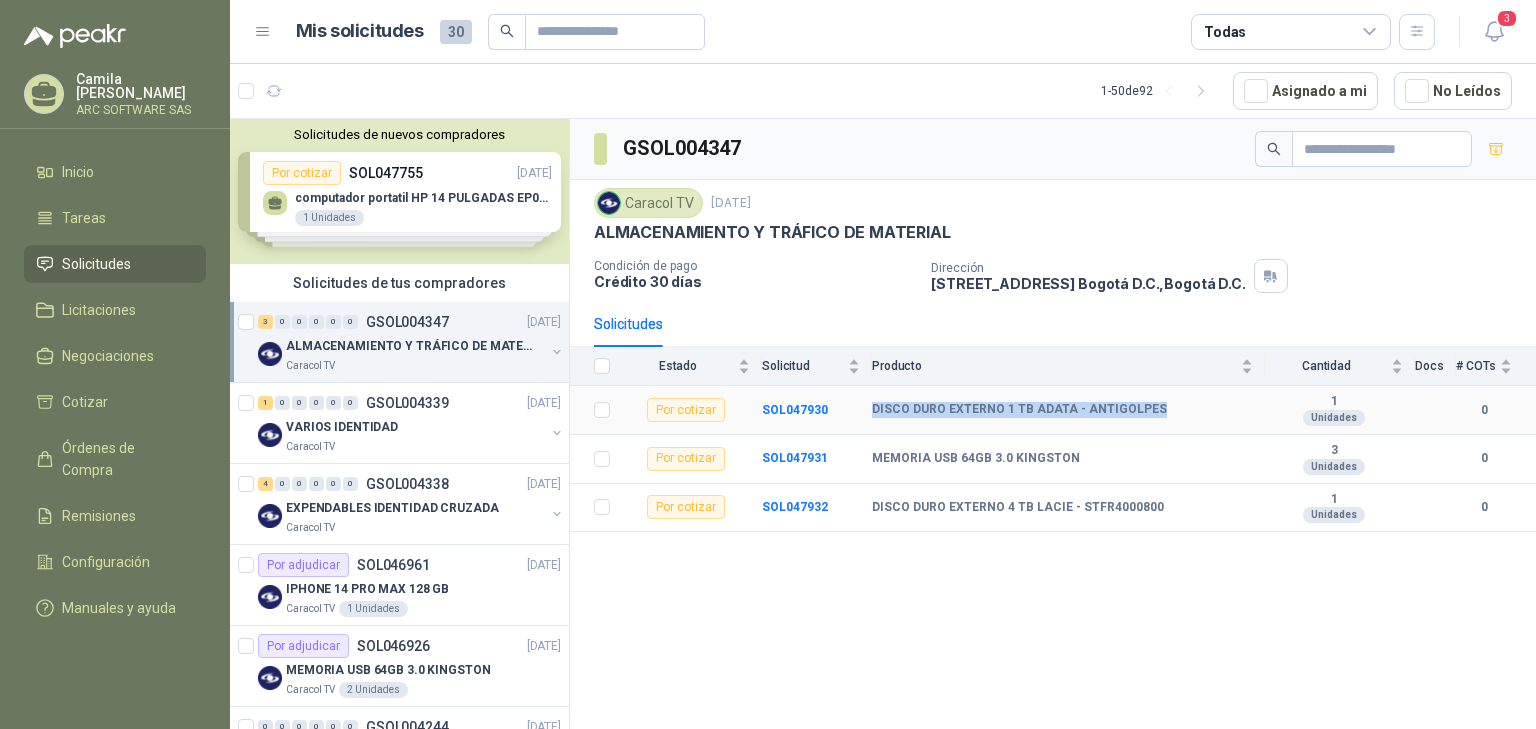 drag, startPoint x: 1167, startPoint y: 404, endPoint x: 870, endPoint y: 401, distance: 297.01514 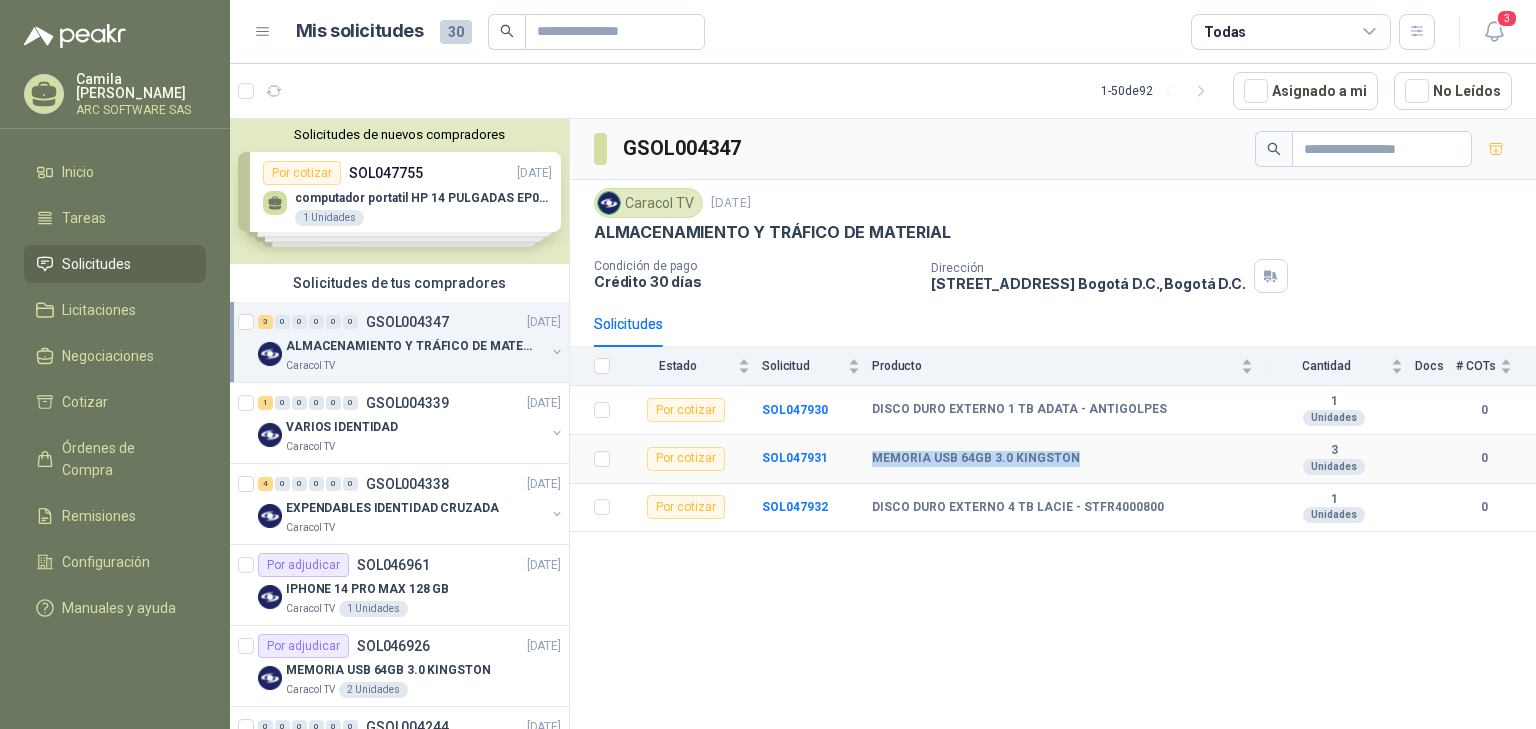 drag, startPoint x: 1100, startPoint y: 460, endPoint x: 866, endPoint y: 457, distance: 234.01923 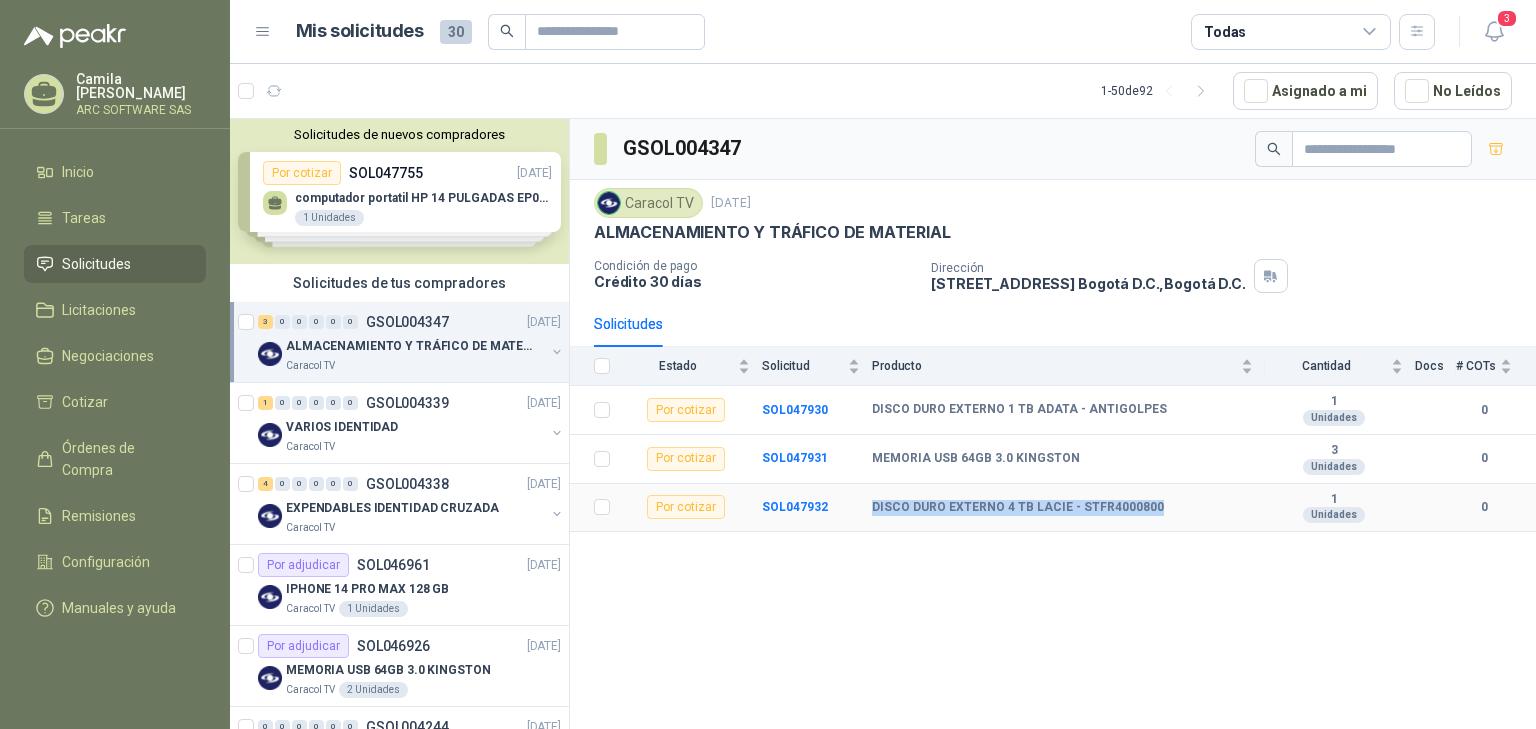 drag, startPoint x: 1143, startPoint y: 506, endPoint x: 848, endPoint y: 497, distance: 295.13727 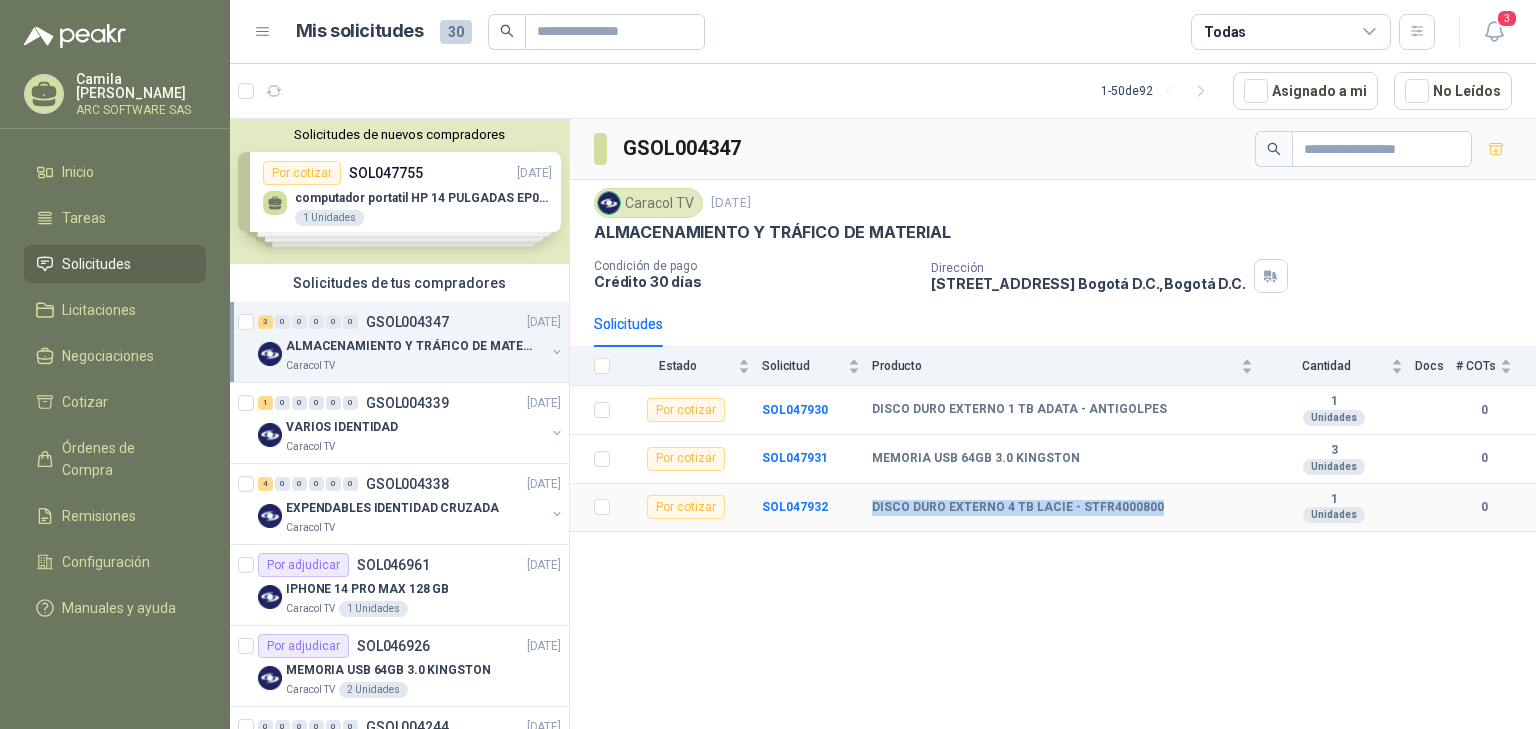 copy on "DISCO DURO EXTERNO 4 TB LACIE - STFR4000800" 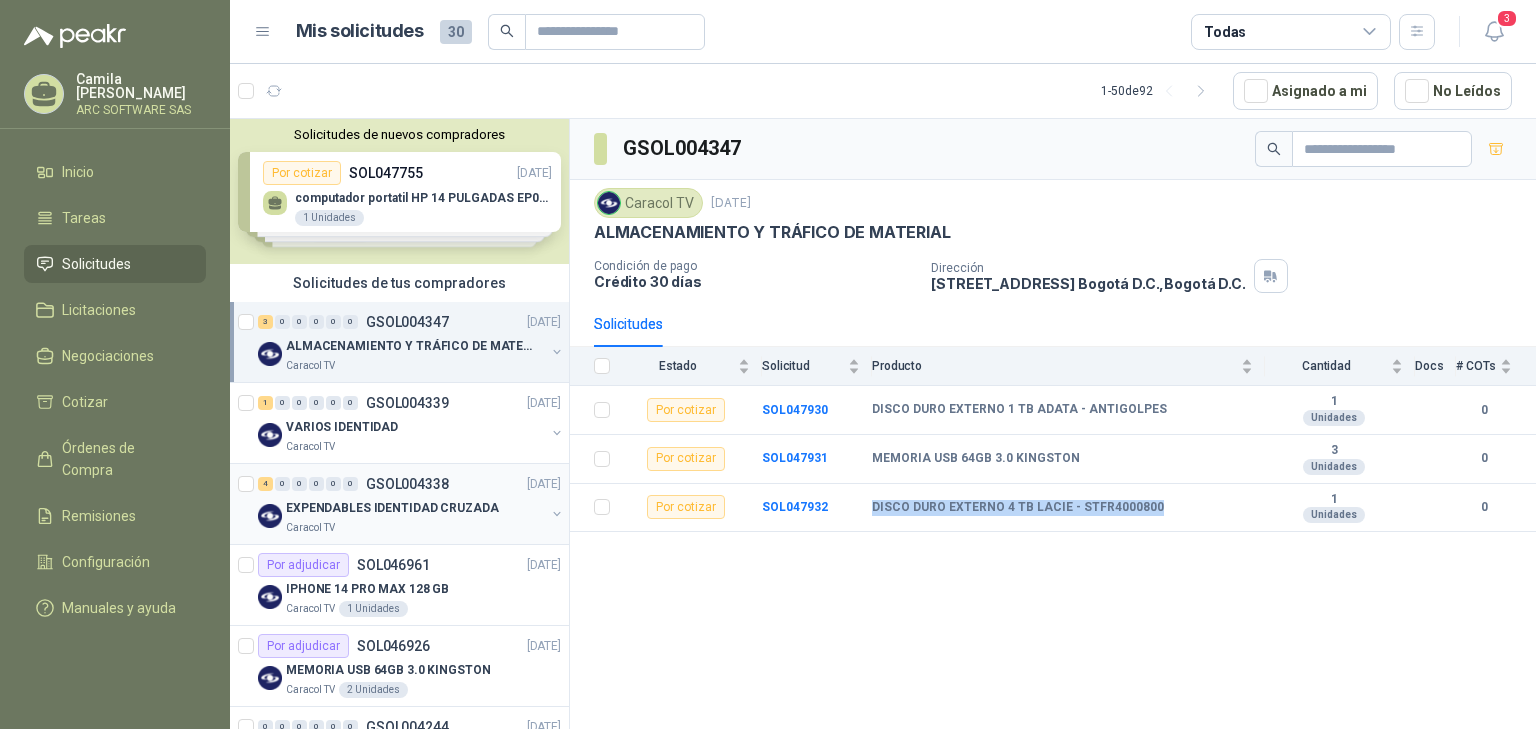 click on "EXPENDABLES  IDENTIDAD CRUZADA" at bounding box center (392, 508) 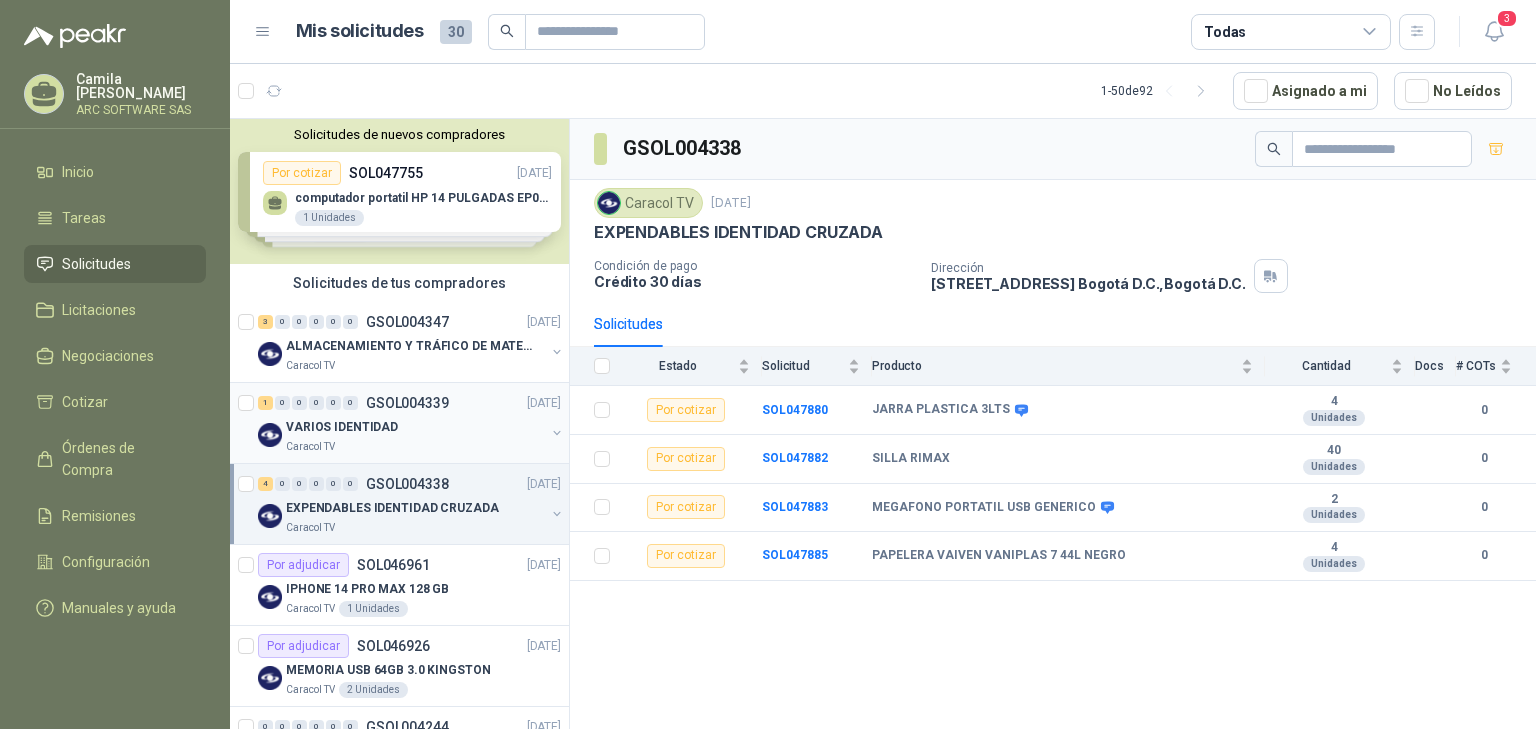 click on "VARIOS IDENTIDAD" at bounding box center [342, 427] 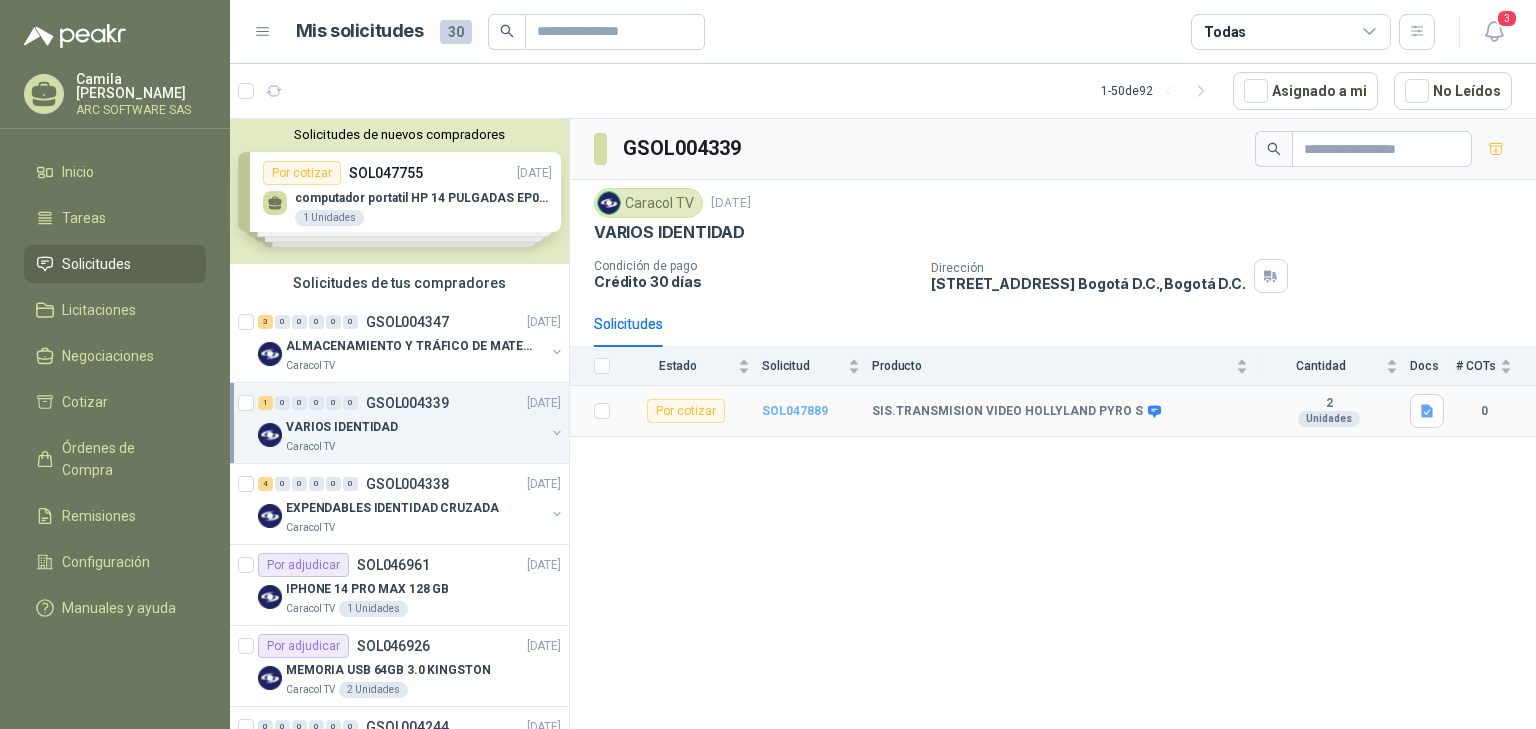 click on "SOL047889" at bounding box center (795, 411) 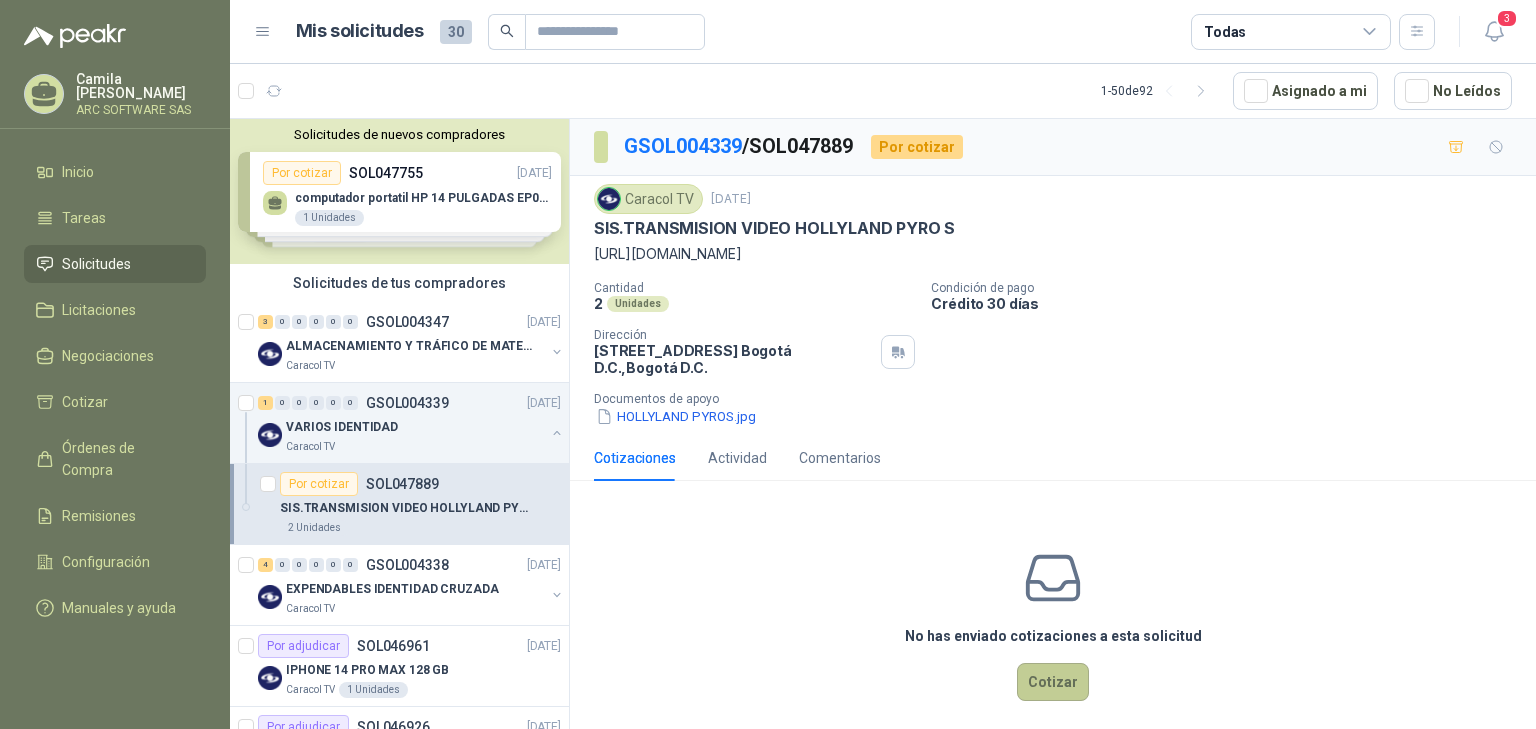 click on "Cotizar" at bounding box center [1053, 682] 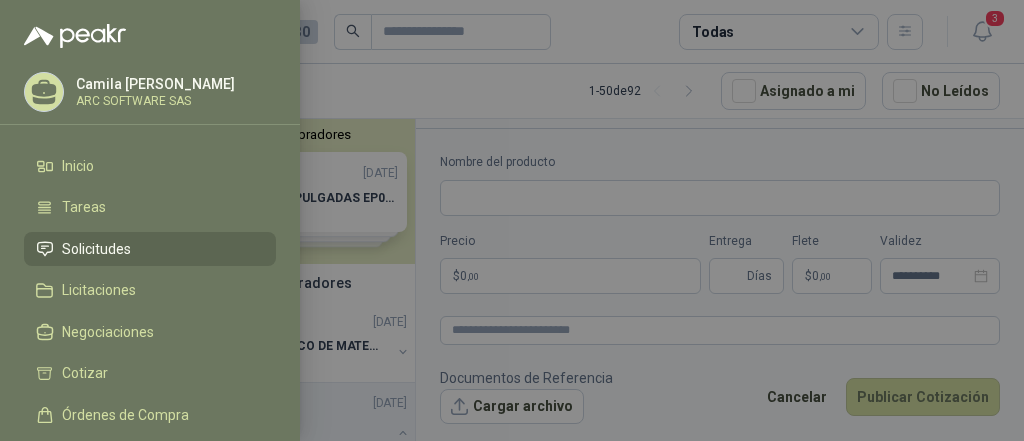 click at bounding box center (512, 220) 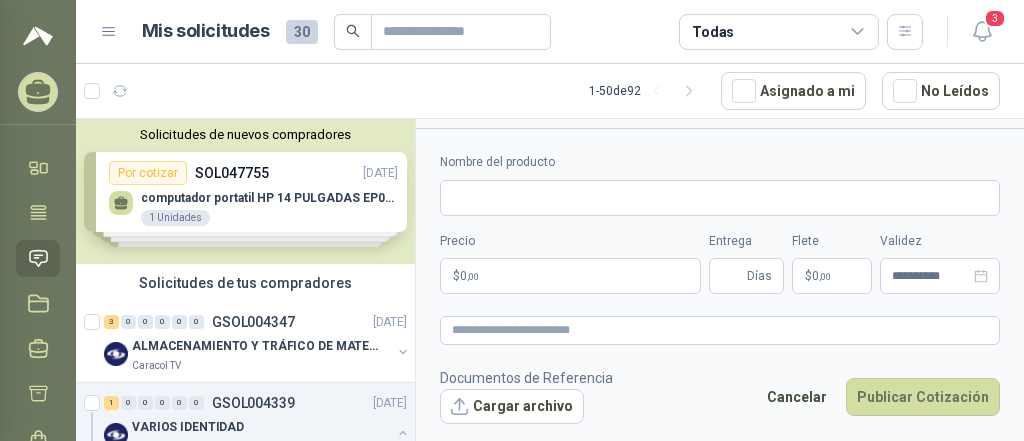 type 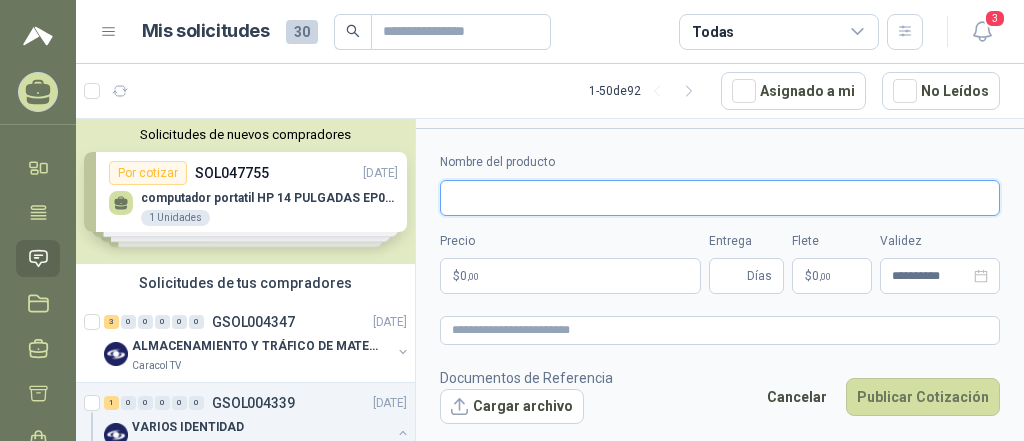click on "Nombre del producto" at bounding box center [720, 198] 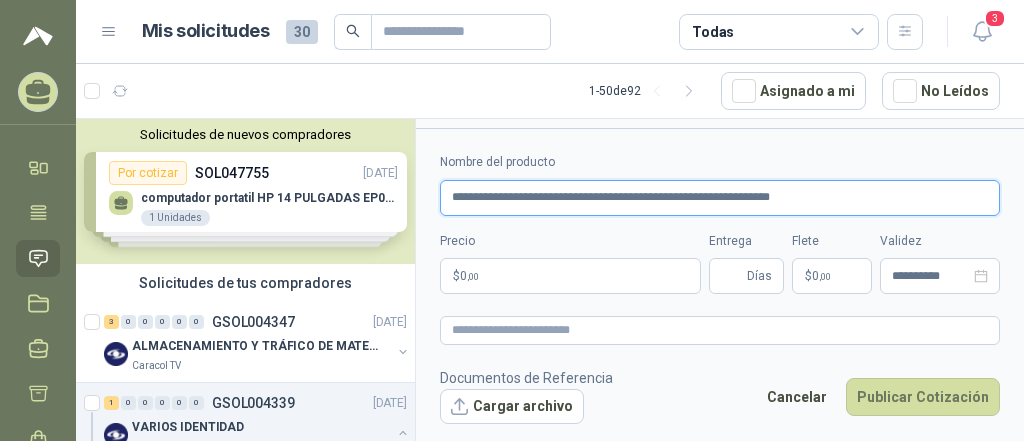 type on "**********" 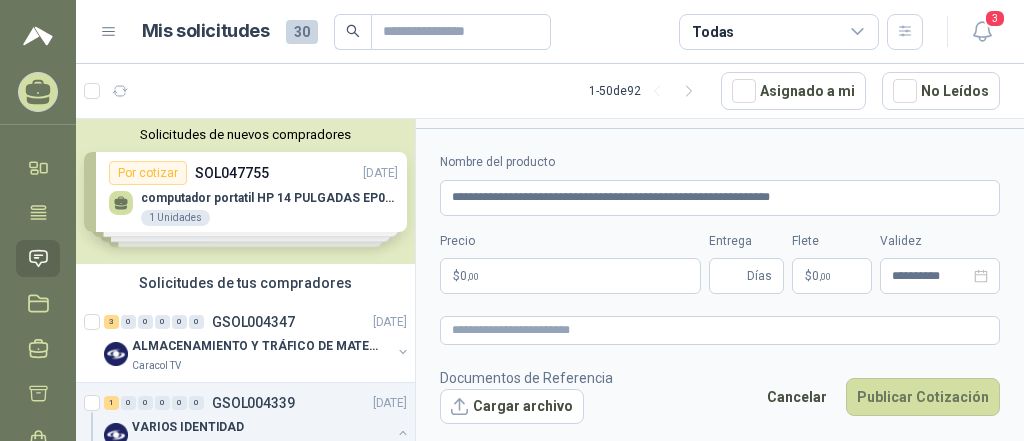 click on "[PERSON_NAME] ARC SOFTWARE SAS   Inicio   Tareas   Solicitudes   Licitaciones   Negociaciones   Cotizar   Órdenes de Compra   Remisiones   Configuración   Manuales y ayuda Mis solicitudes 30 Todas 3 1 - 50  de  92 Asignado a mi No Leídos Solicitudes de nuevos compradores Por cotizar SOL047755 [DATE]   computador portatil HP 14 PULGADAS EP027la - intel core i3 1   Unidades Por cotizar SOL047735 [DATE]   Smart Tv 43" 1   Unidades Por cotizar SOL047685 [DATE]   VASO PLASTICO 7 ONZAS                       25000   Unidades Por cotizar SOL047667 [DATE]   TV SMARTV 42" 1   Unidades ¿Quieres recibir  cientos de solicitudes de compra  como estas todos los días? Agenda una reunión Solicitudes de tus compradores 3   0   0   0   0   0   GSOL004347 [DATE]   ALMACENAMIENTO Y TRÁFICO DE MATERIAL Caracol TV   1   0   0   0   0   0   GSOL004339 [DATE]   VARIOS IDENTIDAD Caracol TV   Por cotizar SOL047889 SIS.TRANSMISION VIDEO HOLLYLAND PYRO S 2   Unidades 4   0   0   0   0   0   GSOL004338 [DATE]       1" at bounding box center [512, 220] 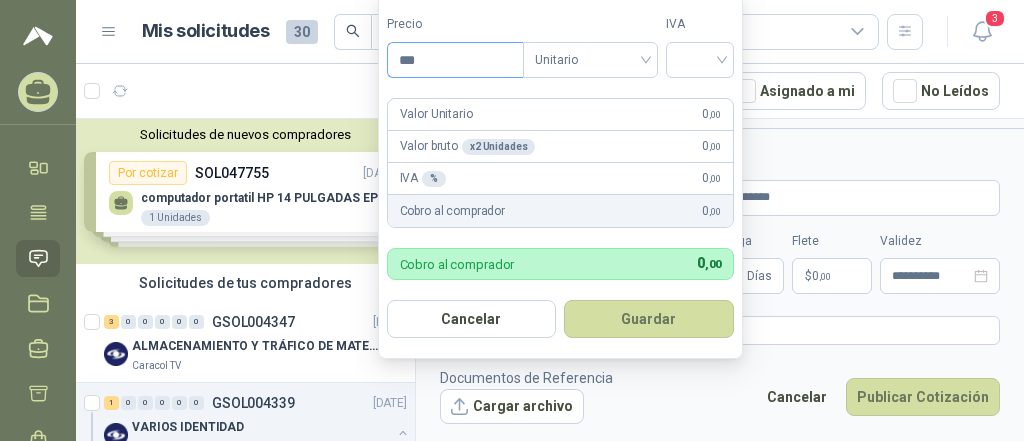 click on "***" at bounding box center [455, 60] 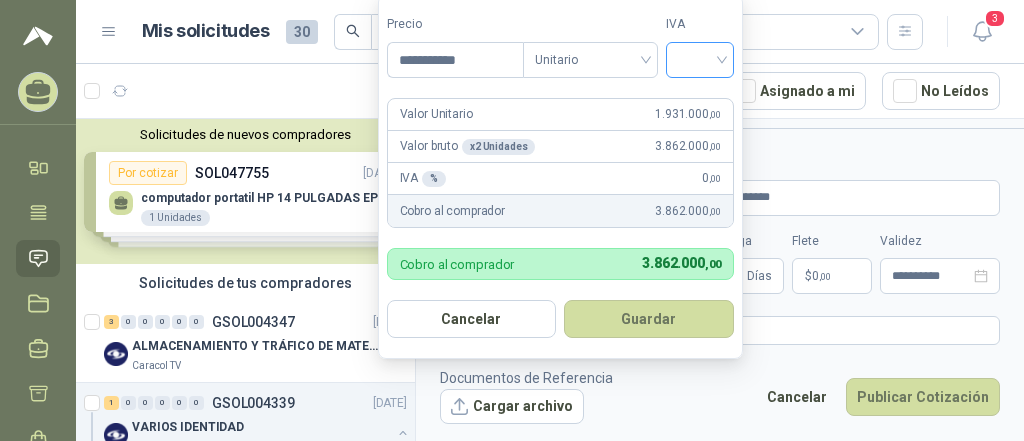 type on "**********" 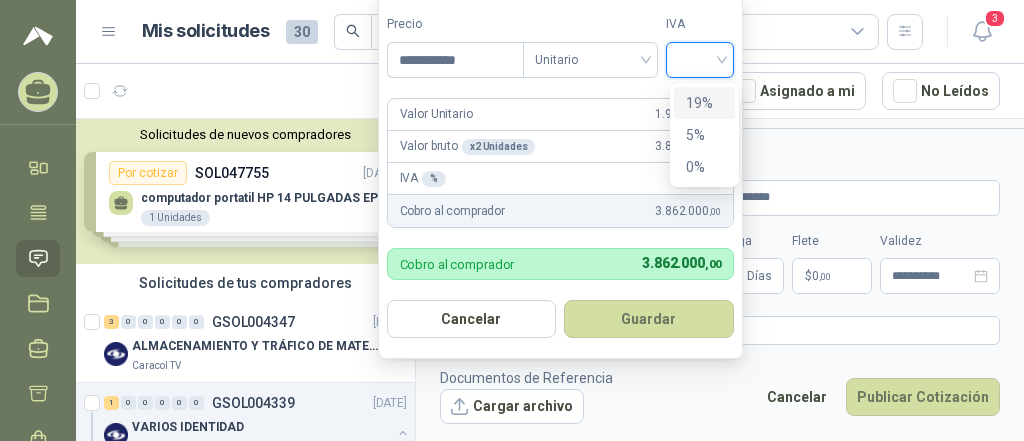click at bounding box center [700, 58] 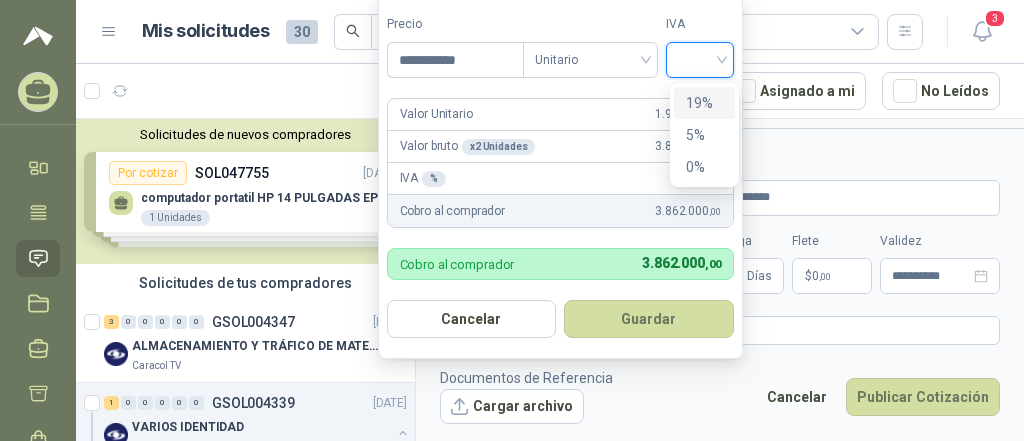 click on "19%" at bounding box center [704, 103] 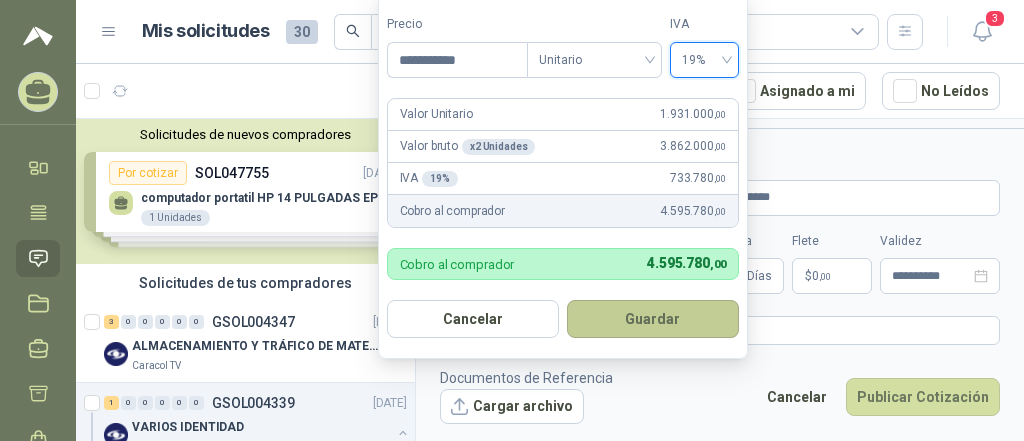 click on "Guardar" at bounding box center [653, 319] 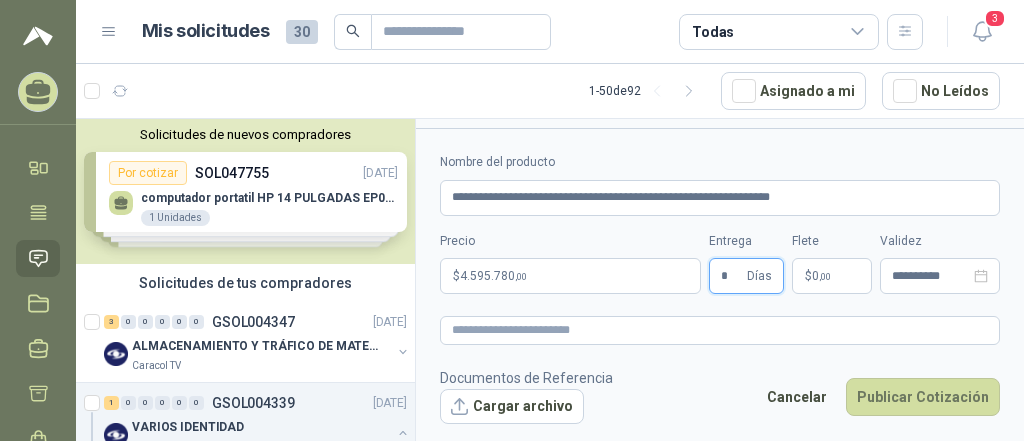 type on "*" 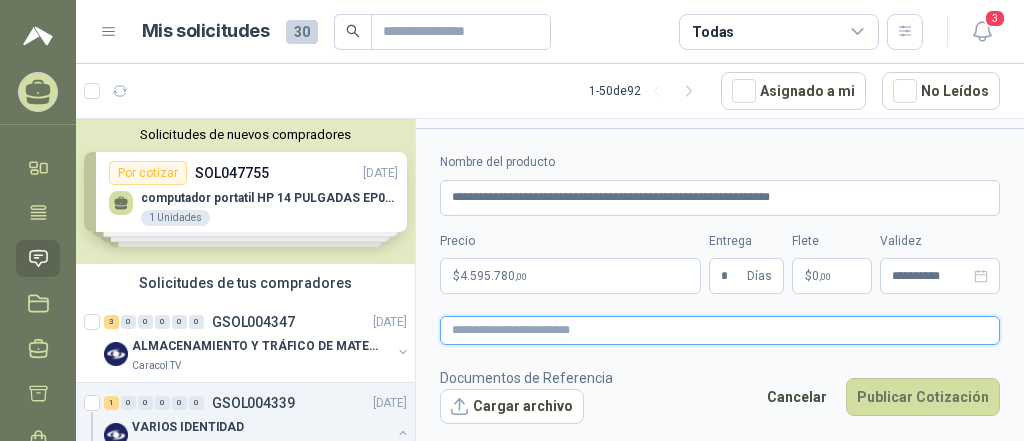click at bounding box center [720, 330] 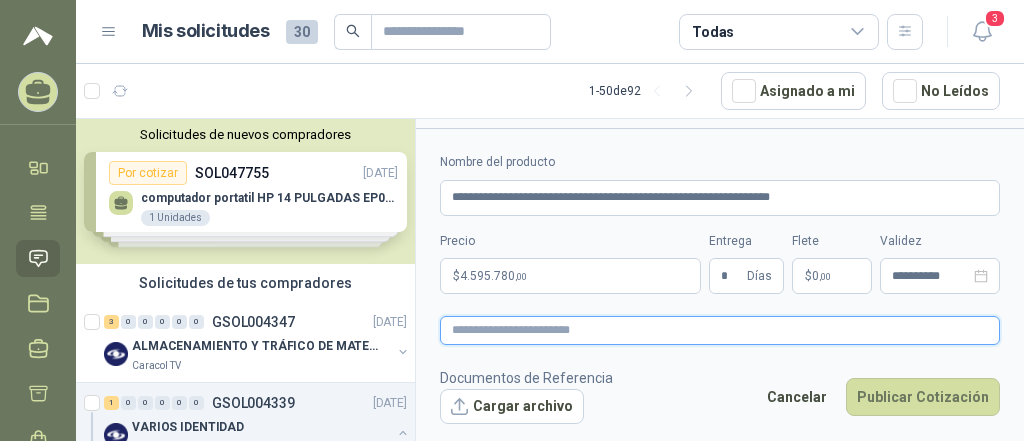 paste on "**********" 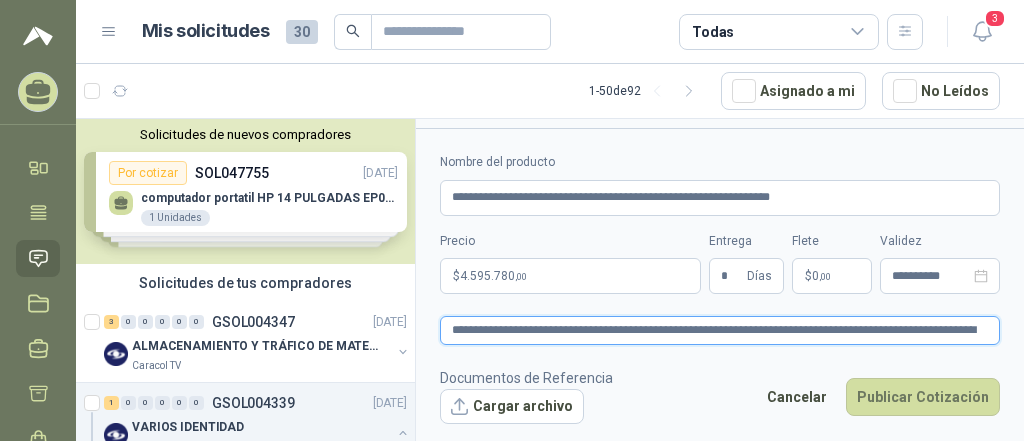 type 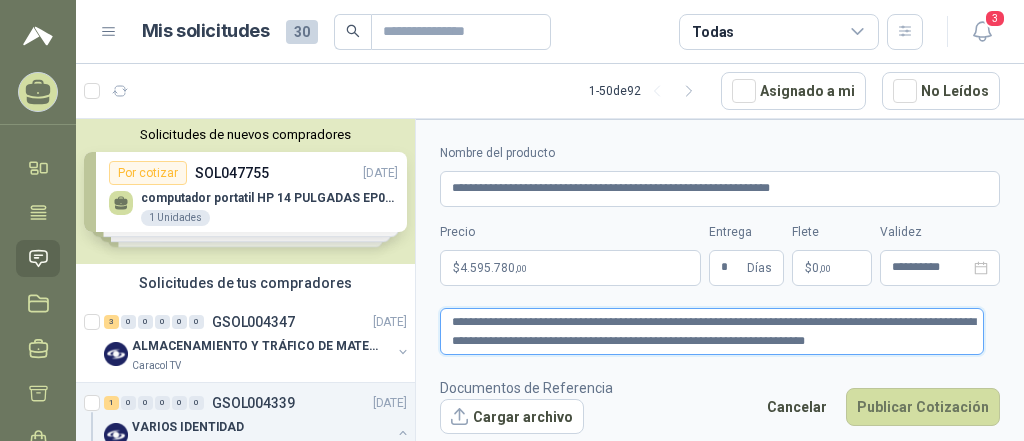 type on "**********" 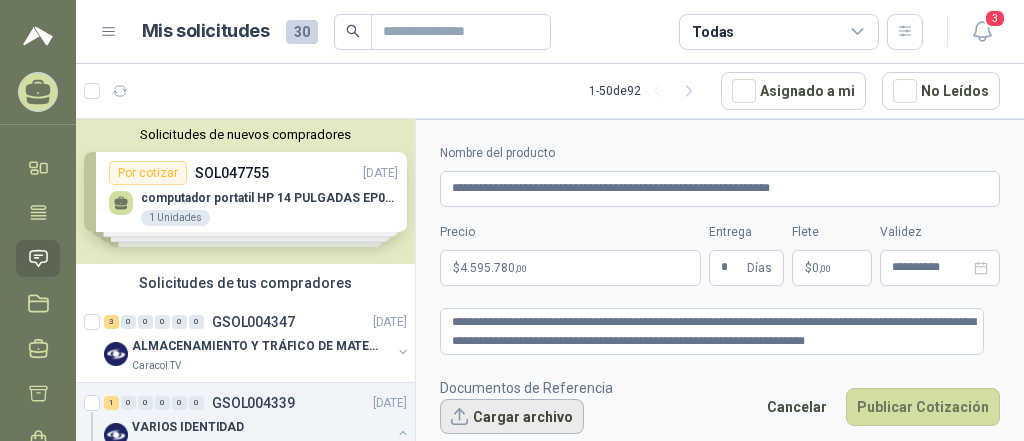 click on "Cargar archivo" at bounding box center [512, 417] 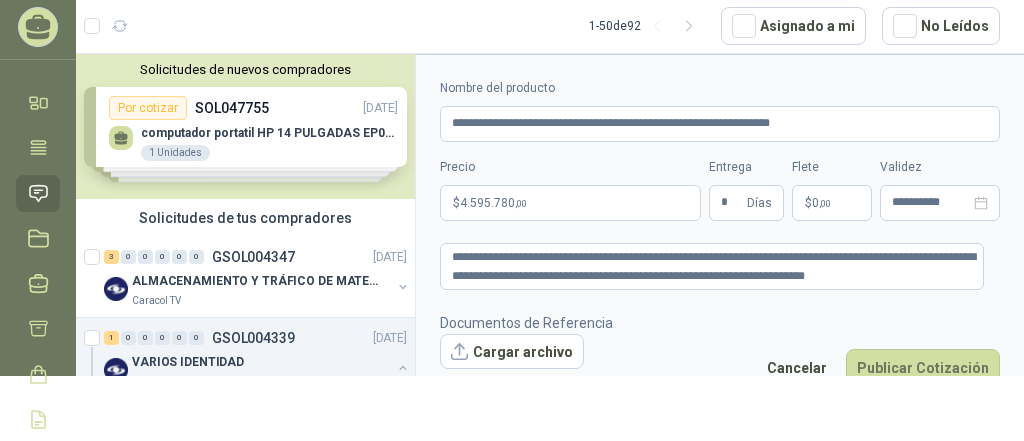 scroll, scrollTop: 160, scrollLeft: 0, axis: vertical 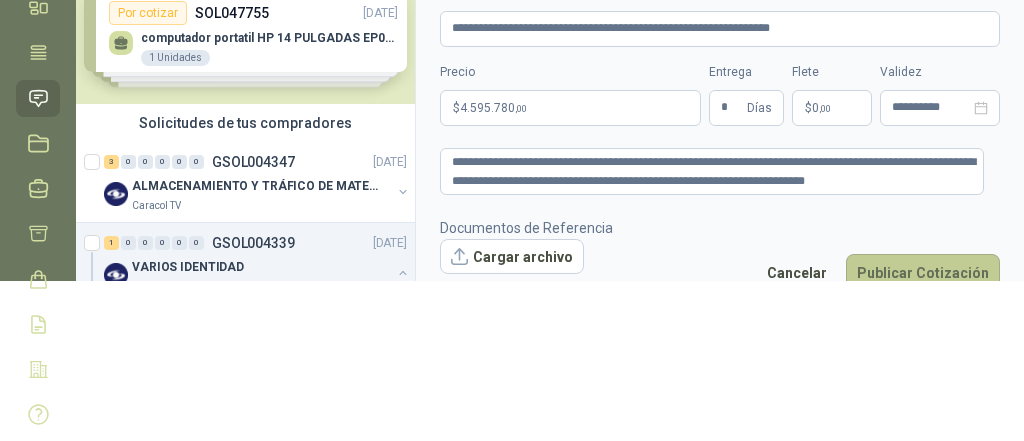 click on "Publicar Cotización" at bounding box center [923, 273] 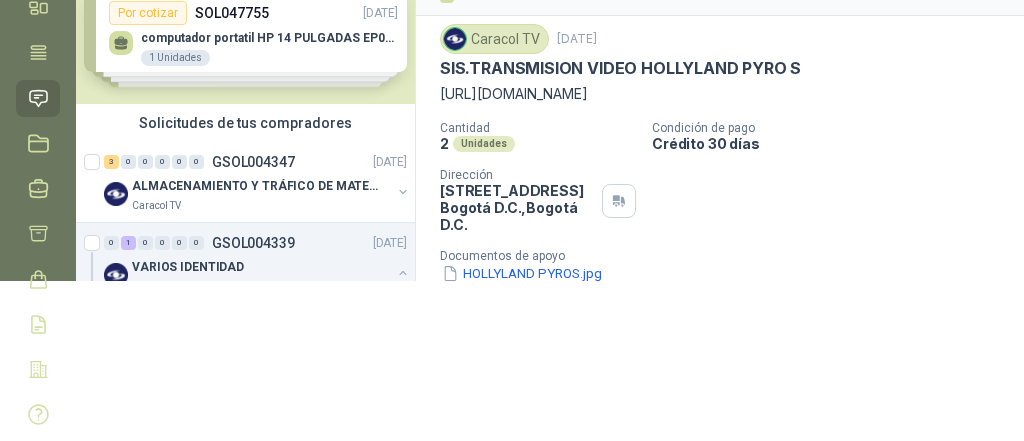 scroll, scrollTop: 0, scrollLeft: 0, axis: both 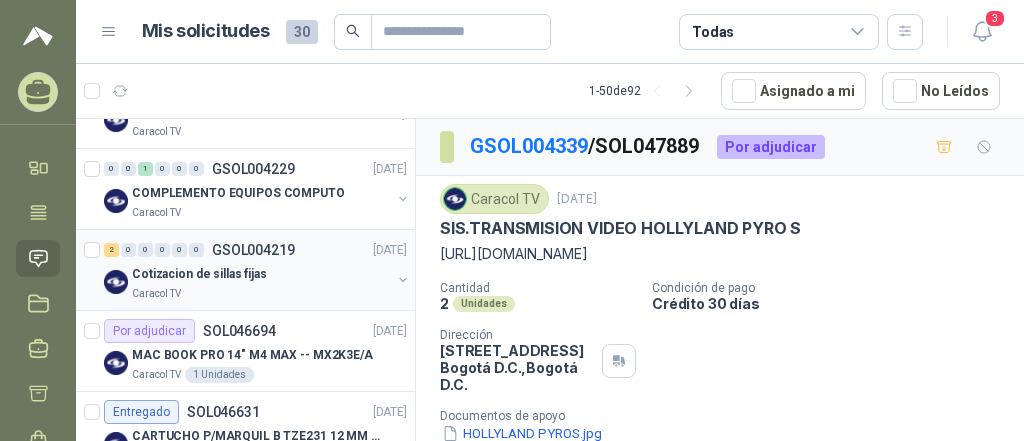 click on "Cotizacion de sillas fijas" at bounding box center (261, 274) 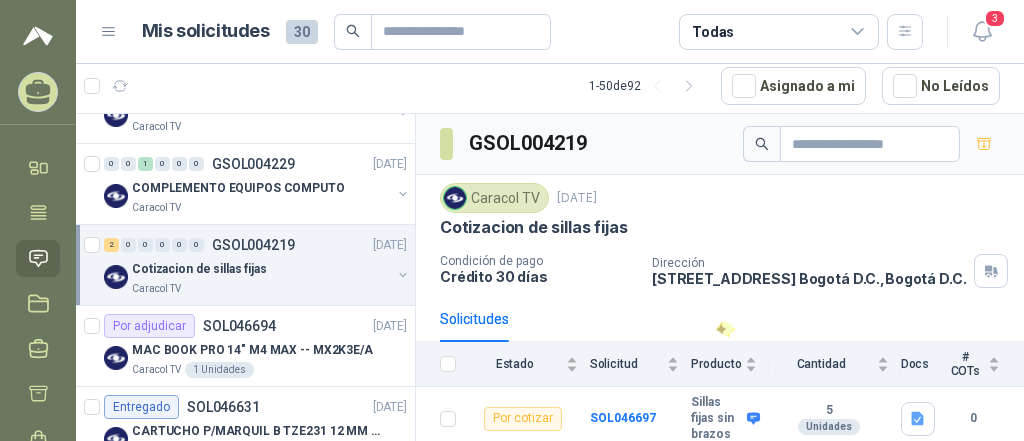 scroll, scrollTop: 82, scrollLeft: 0, axis: vertical 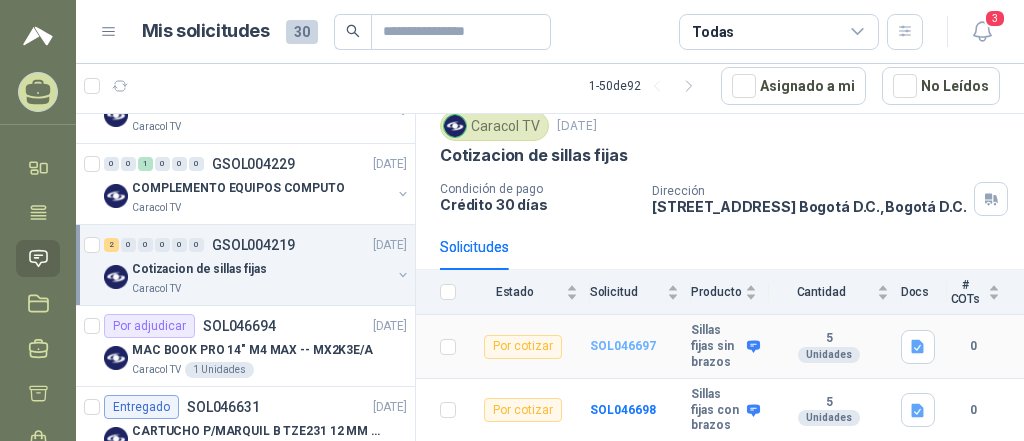 click on "SOL046697" at bounding box center (623, 346) 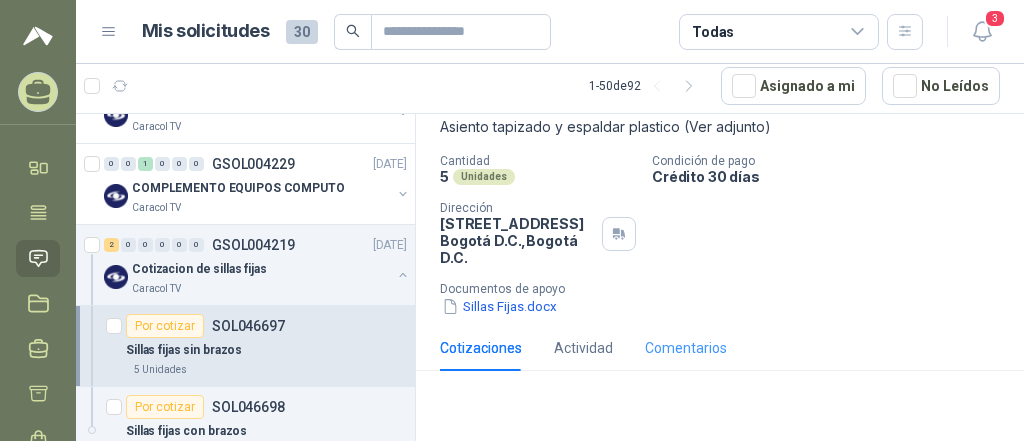 scroll, scrollTop: 160, scrollLeft: 0, axis: vertical 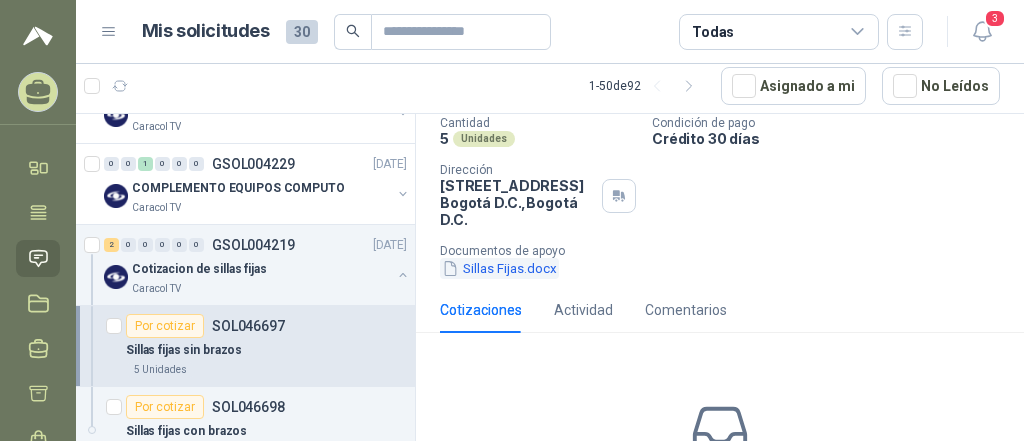 click on "Sillas Fijas.docx" at bounding box center (499, 268) 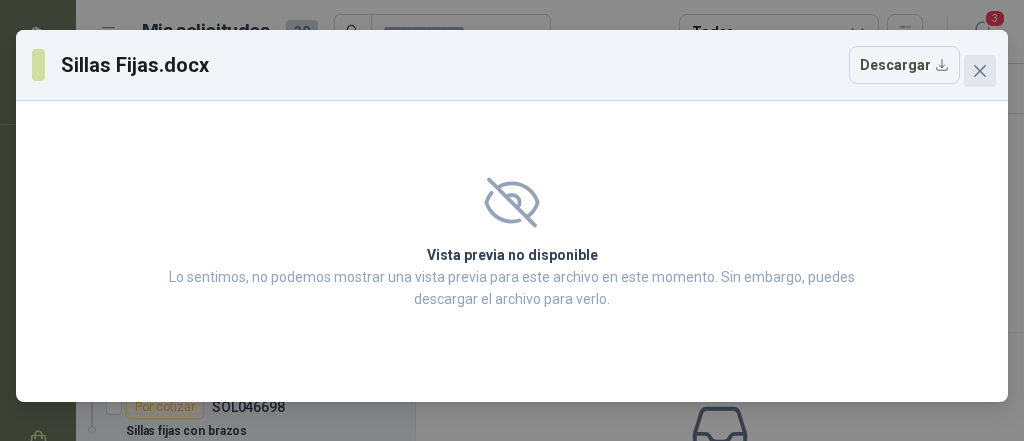 click 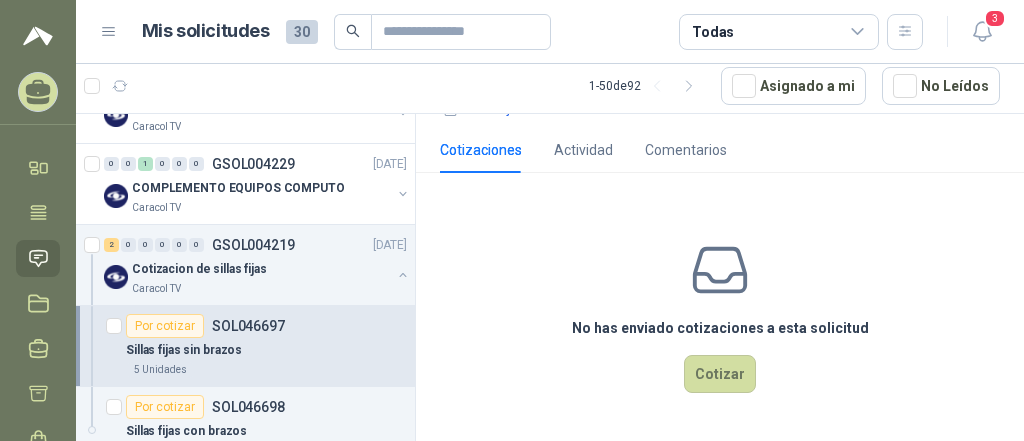 scroll, scrollTop: 323, scrollLeft: 0, axis: vertical 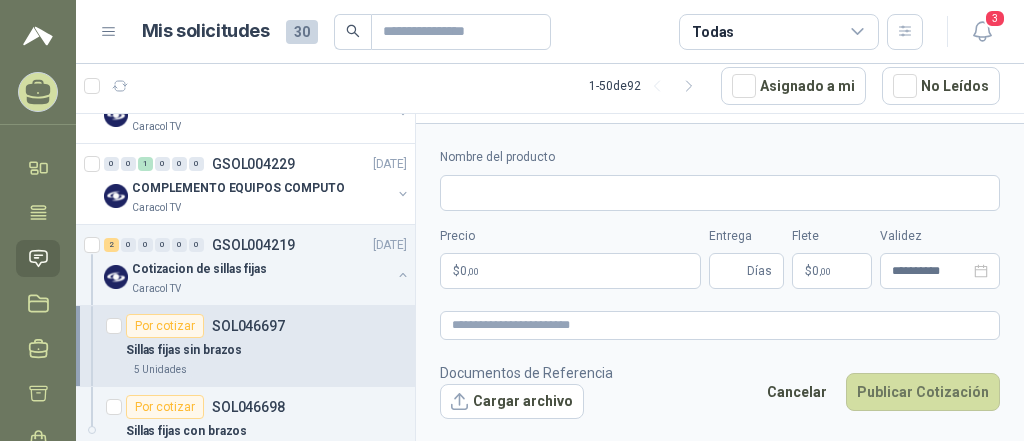 type 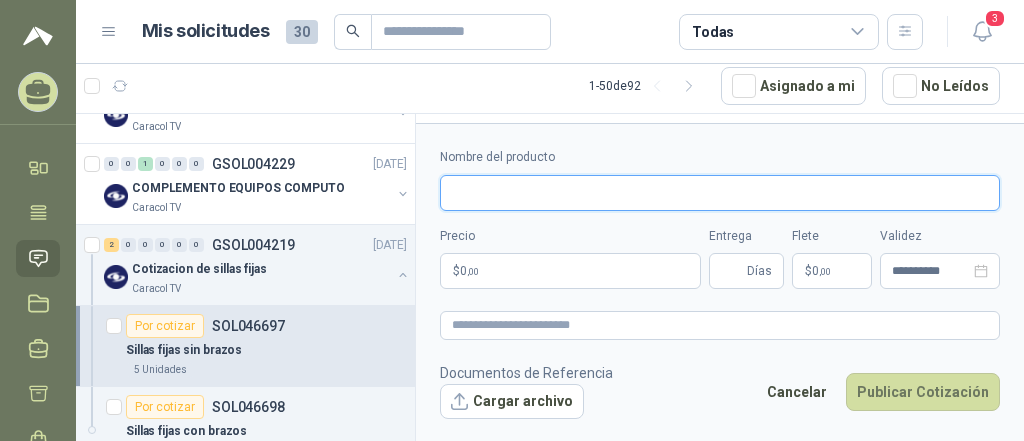 click on "Nombre del producto" at bounding box center [720, 193] 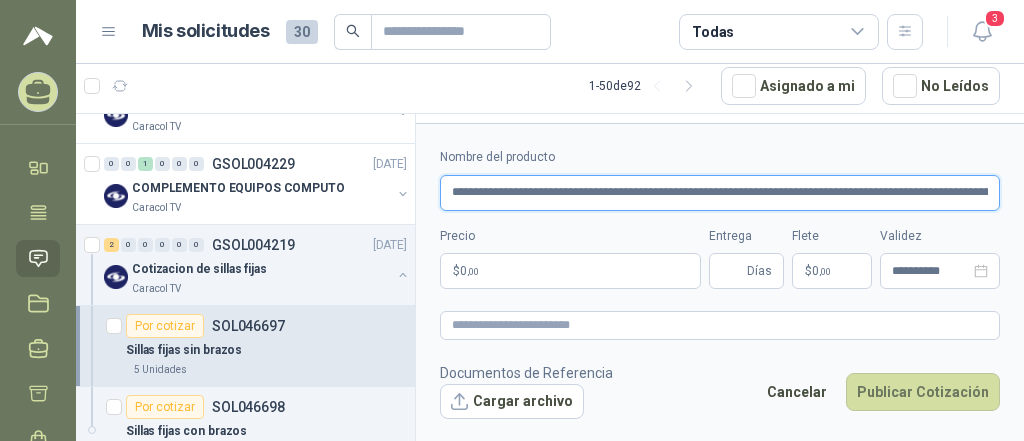 scroll, scrollTop: 0, scrollLeft: 132, axis: horizontal 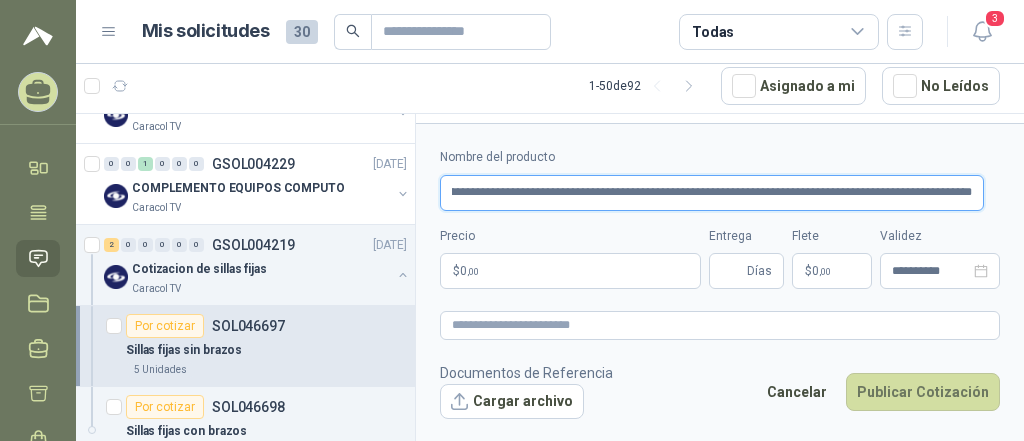 type on "**********" 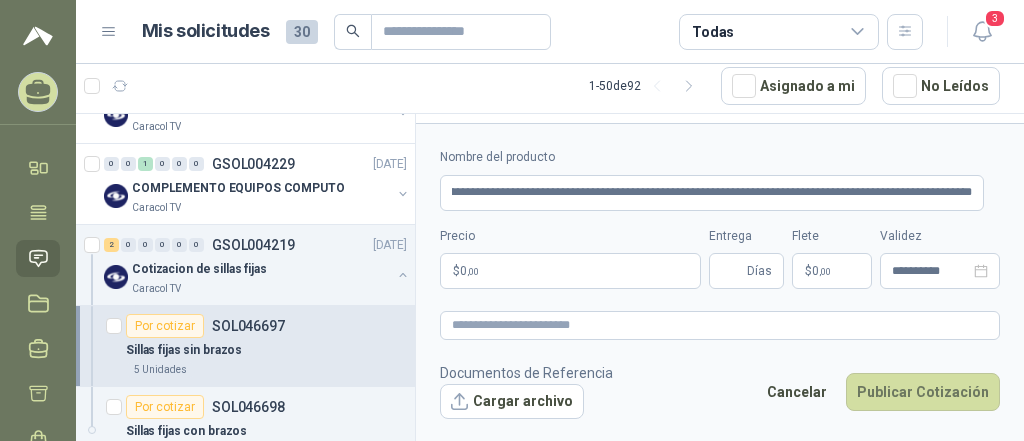 scroll, scrollTop: 0, scrollLeft: 0, axis: both 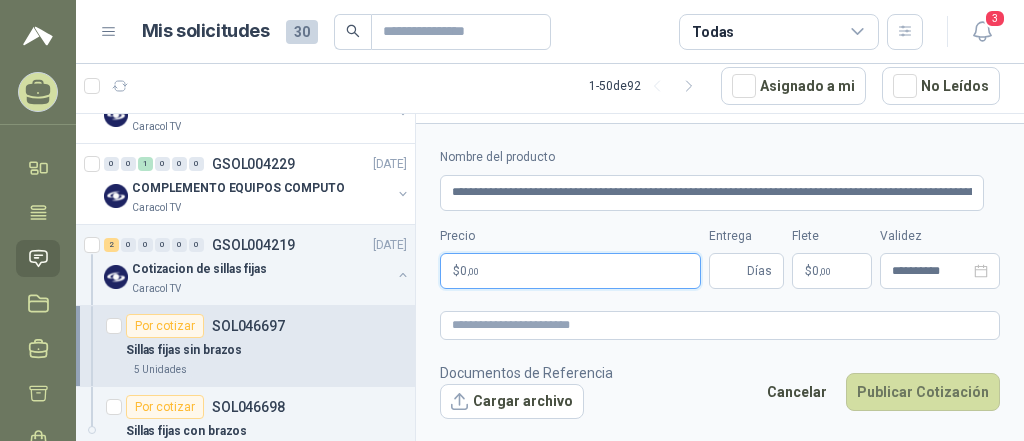 click on "[PERSON_NAME] ARC SOFTWARE SAS   Inicio   Tareas   Solicitudes   Licitaciones   Negociaciones   Cotizar   Órdenes de Compra   Remisiones   Configuración   Manuales y ayuda Mis solicitudes 30 Todas 3 1 - 50  de  92 Asignado a mi No Leídos Solicitudes de nuevos compradores Por cotizar SOL047755 [DATE]   computador portatil HP 14 PULGADAS EP027la - intel core i3 1   Unidades Por cotizar SOL047735 [DATE]   Smart Tv 43" 1   Unidades Por cotizar SOL047685 [DATE]   VASO PLASTICO 7 ONZAS                       25000   Unidades Por cotizar SOL047667 [DATE]   TV SMARTV 42" 1   Unidades ¿Quieres recibir  cientos de solicitudes de compra  como estas todos los días? Agenda una reunión Solicitudes de tus compradores 3   0   0   0   0   0   GSOL004347 [DATE]   ALMACENAMIENTO Y TRÁFICO DE MATERIAL Caracol TV   0   1   0   0   0   0   GSOL004339 [DATE]   VARIOS IDENTIDAD Caracol TV   Por adjudicar SOL047889 SIS.TRANSMISION VIDEO HOLLYLAND PYRO S 2   Unidades 4   0   0   0   0   0   GSOL004338 [DATE]" at bounding box center [512, 220] 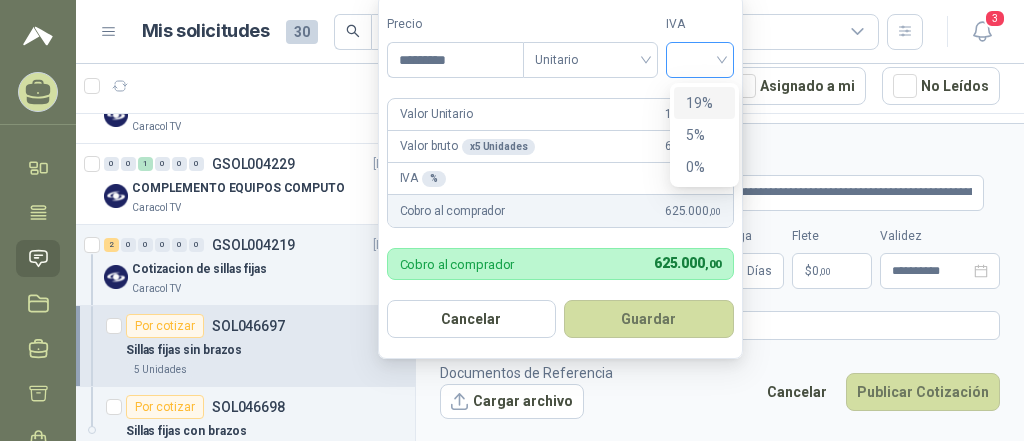 click at bounding box center (700, 60) 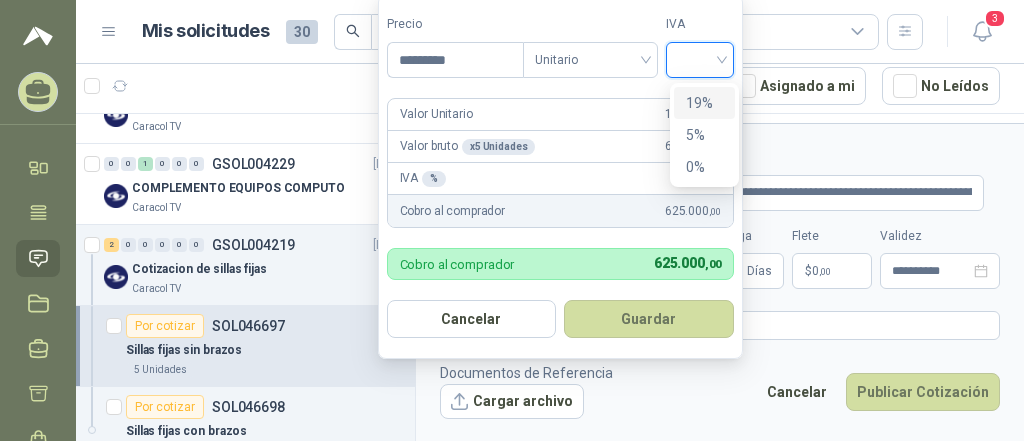 click on "19%" at bounding box center [704, 103] 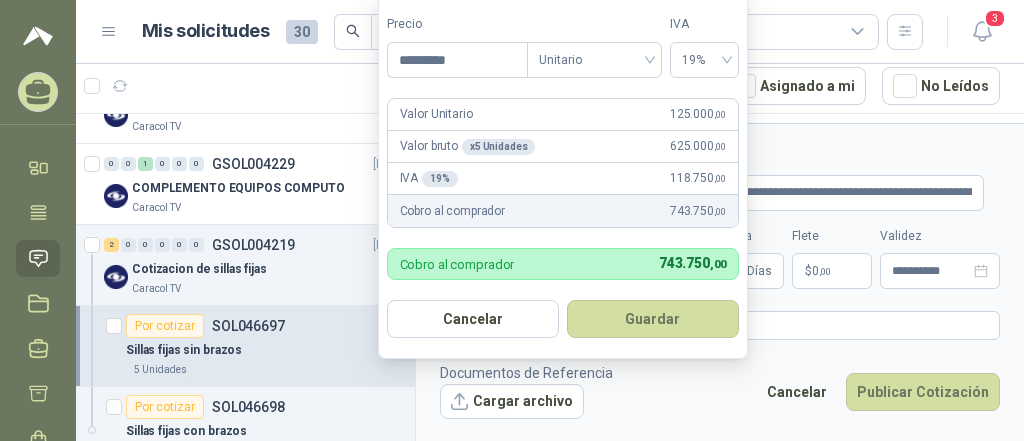 click on "Guardar" at bounding box center (653, 319) 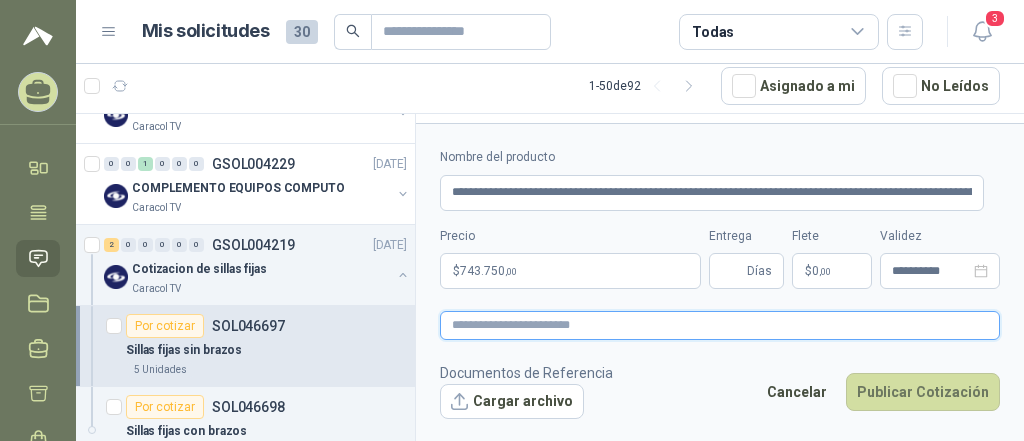 click at bounding box center [720, 325] 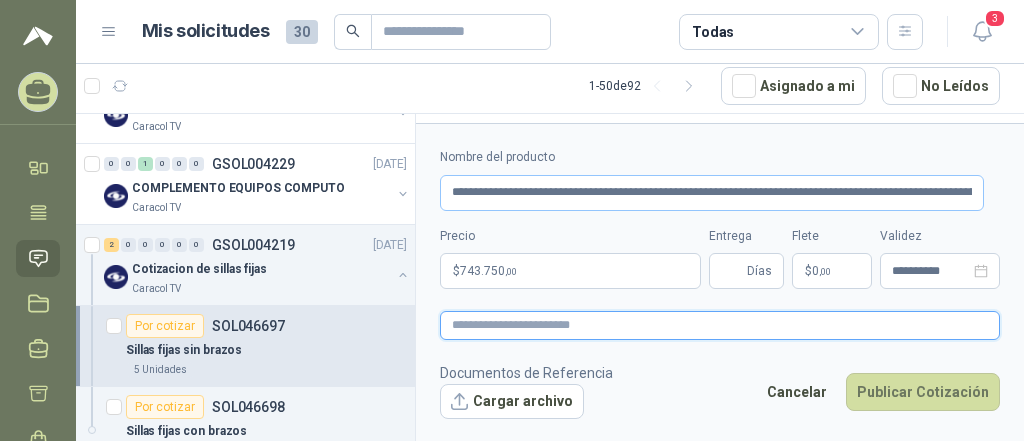 type 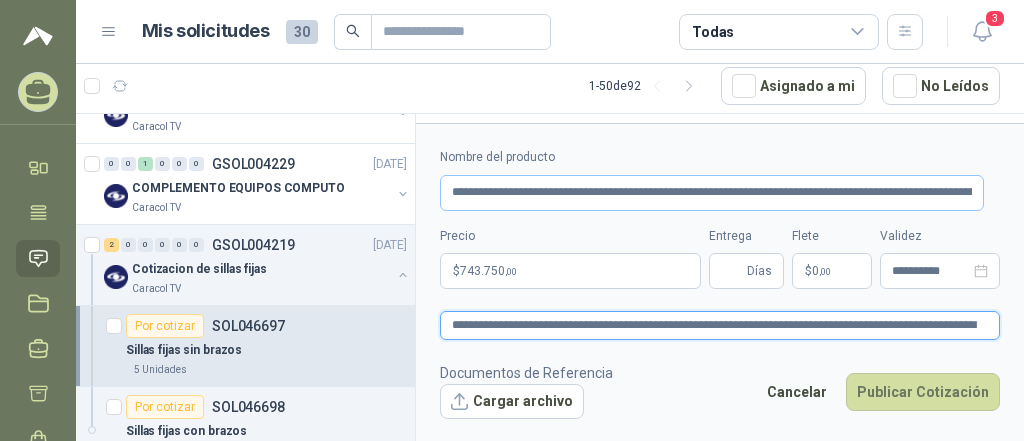 type 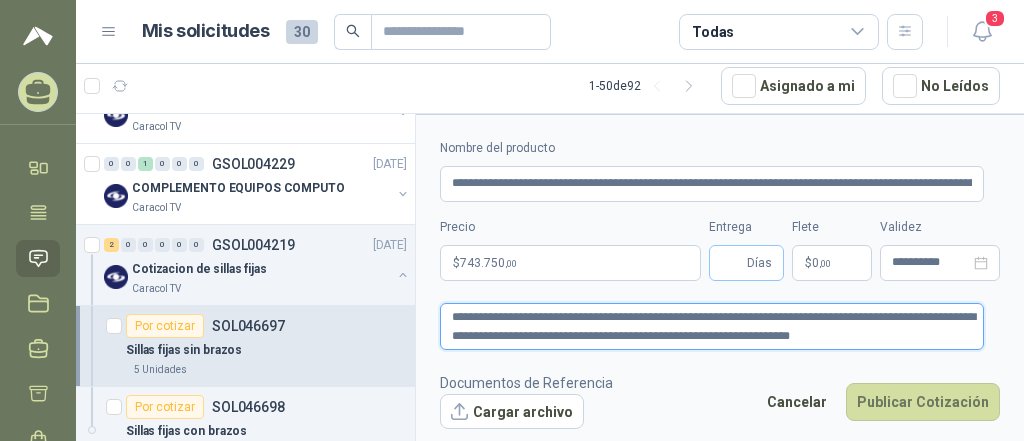 type on "**********" 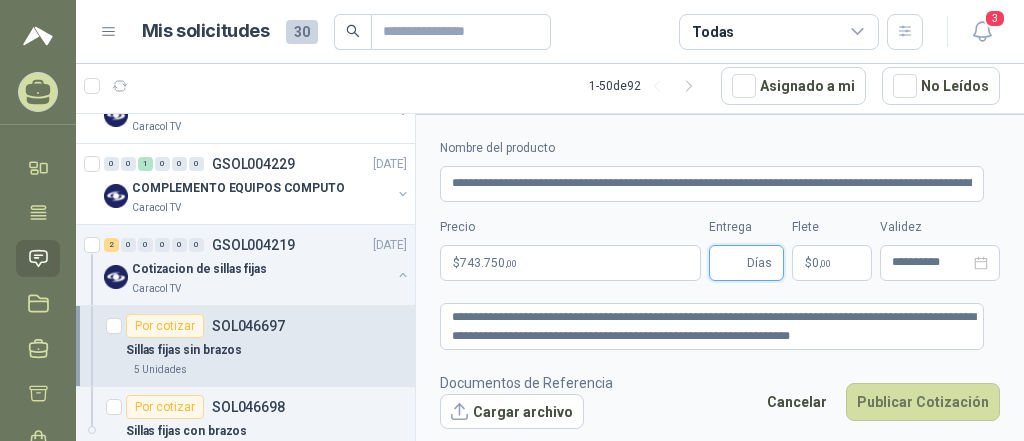click on "Entrega" at bounding box center [732, 263] 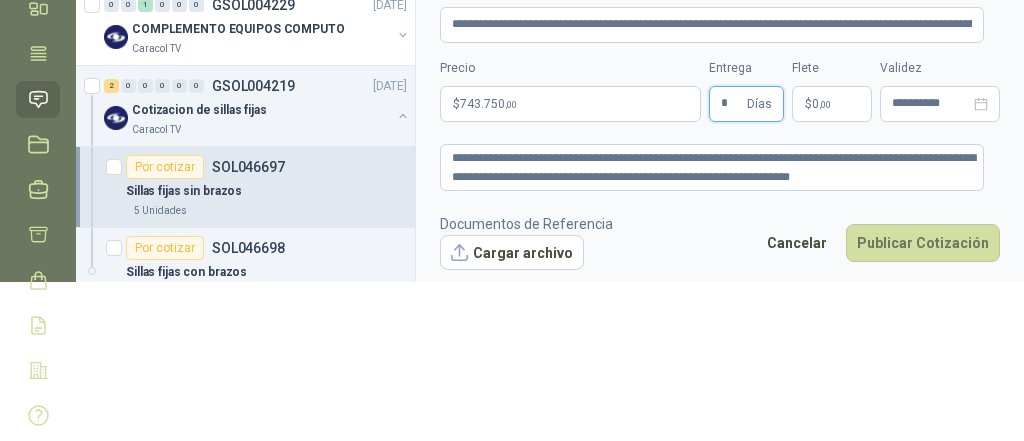 scroll, scrollTop: 160, scrollLeft: 0, axis: vertical 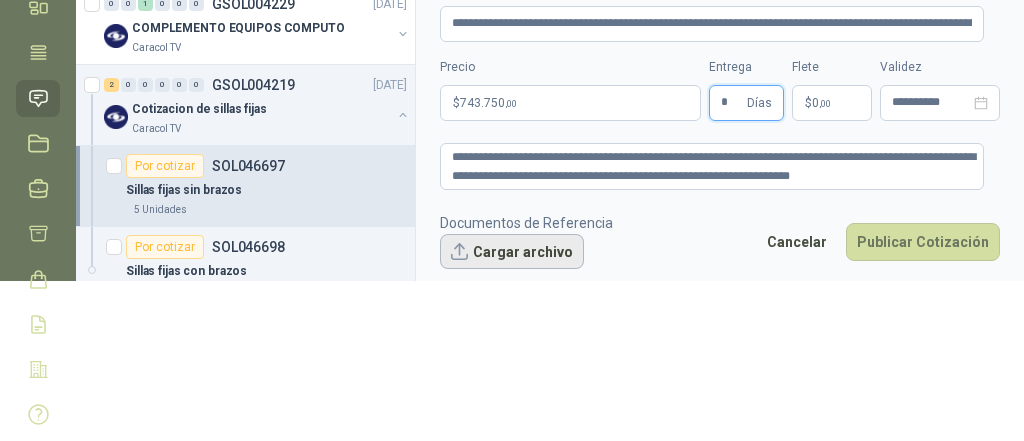 type on "*" 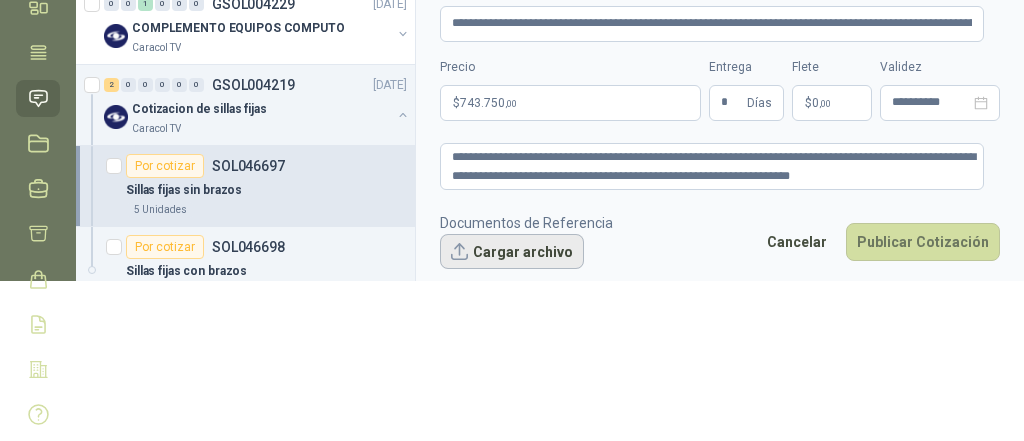 click on "Cargar archivo" at bounding box center [512, 252] 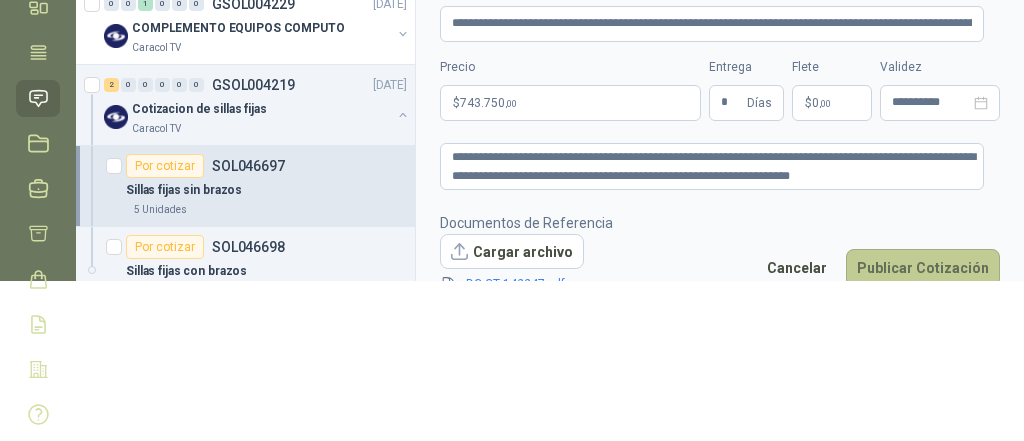 click on "Publicar Cotización" at bounding box center (923, 268) 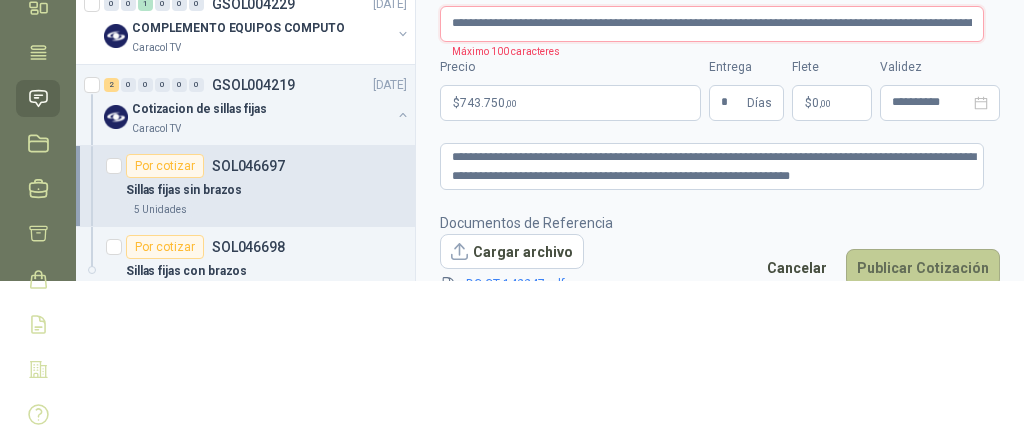 scroll, scrollTop: 0, scrollLeft: 132, axis: horizontal 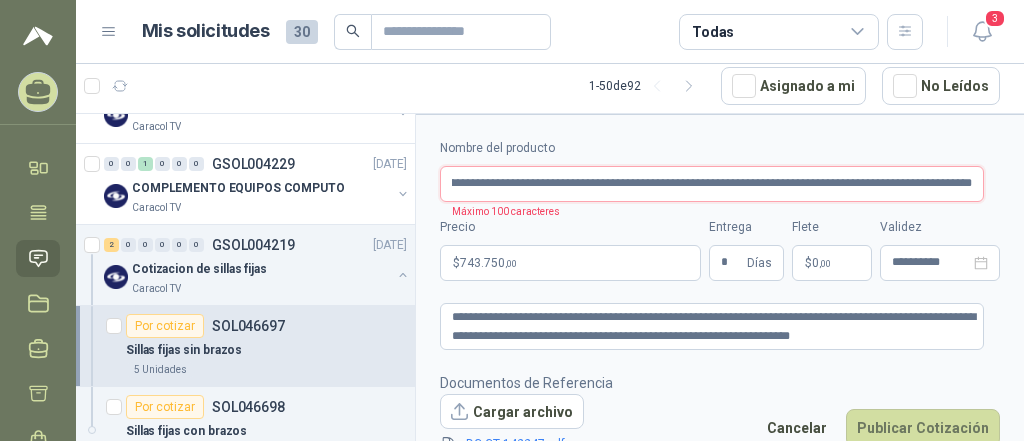 drag, startPoint x: 536, startPoint y: 182, endPoint x: 1119, endPoint y: 186, distance: 583.01373 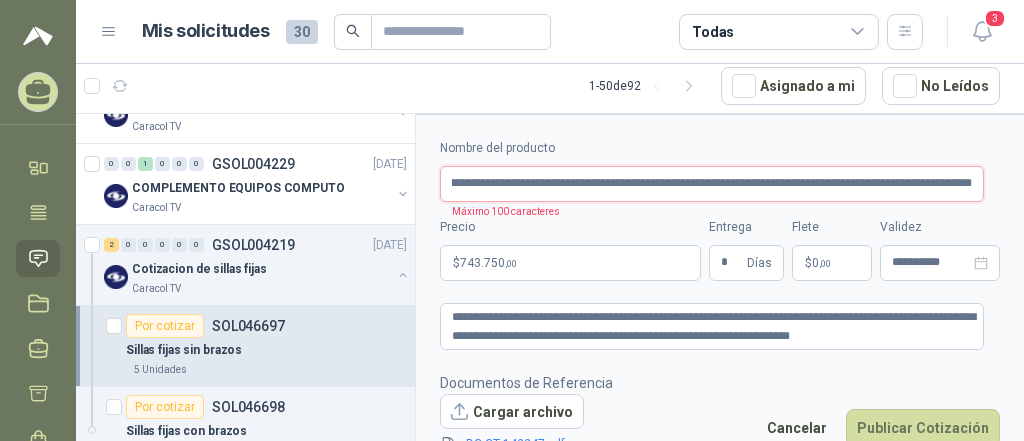 click on "[PERSON_NAME] ARC SOFTWARE SAS   Inicio   Tareas   Solicitudes   Licitaciones   Negociaciones   Cotizar   Órdenes de Compra   Remisiones   Configuración   Manuales y ayuda Mis solicitudes 30 Todas 3 1 - 50  de  92 Asignado a mi No Leídos Solicitudes de nuevos compradores Por cotizar SOL047755 [DATE]   computador portatil HP 14 PULGADAS EP027la - intel core i3 1   Unidades Por cotizar SOL047735 [DATE]   Smart Tv 43" 1   Unidades Por cotizar SOL047685 [DATE]   VASO PLASTICO 7 ONZAS                       25000   Unidades Por cotizar SOL047667 [DATE]   TV SMARTV 42" 1   Unidades ¿Quieres recibir  cientos de solicitudes de compra  como estas todos los días? Agenda una reunión Solicitudes de tus compradores 3   0   0   0   0   0   GSOL004347 [DATE]   ALMACENAMIENTO Y TRÁFICO DE MATERIAL Caracol TV   0   1   0   0   0   0   GSOL004339 [DATE]   VARIOS IDENTIDAD Caracol TV   Por adjudicar SOL047889 SIS.TRANSMISION VIDEO HOLLYLAND PYRO S 2   Unidades 4   0   0   0   0   0   GSOL004338 [DATE]" at bounding box center [512, 220] 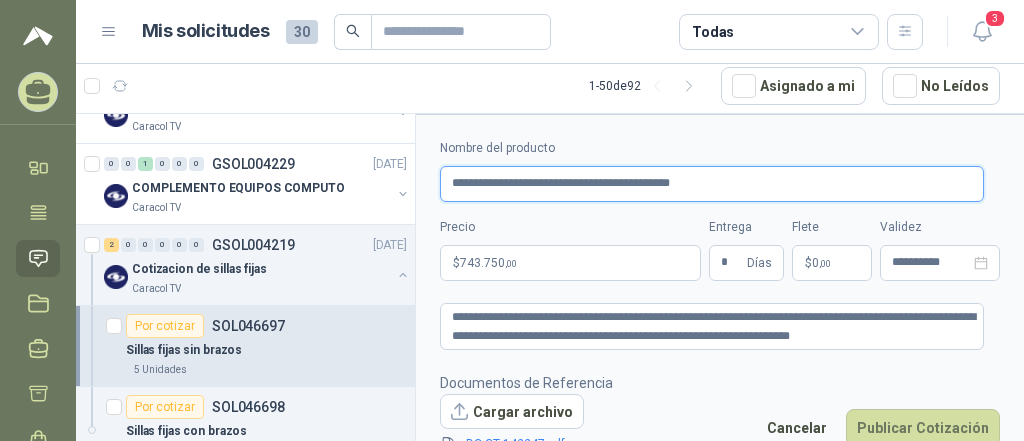 scroll, scrollTop: 0, scrollLeft: 0, axis: both 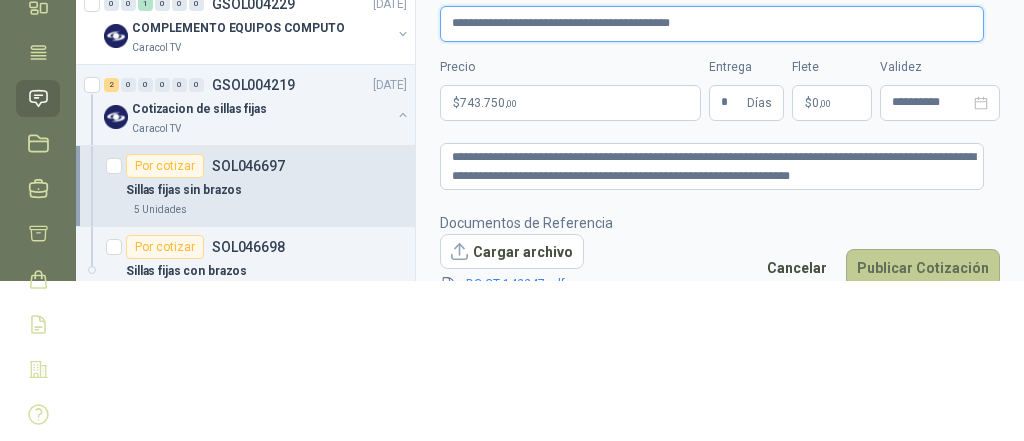 type on "**********" 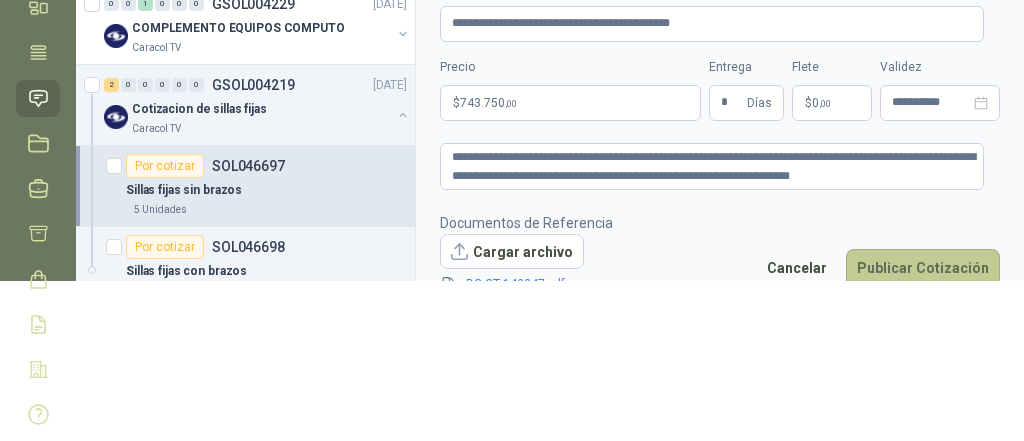 click on "Publicar Cotización" at bounding box center [923, 268] 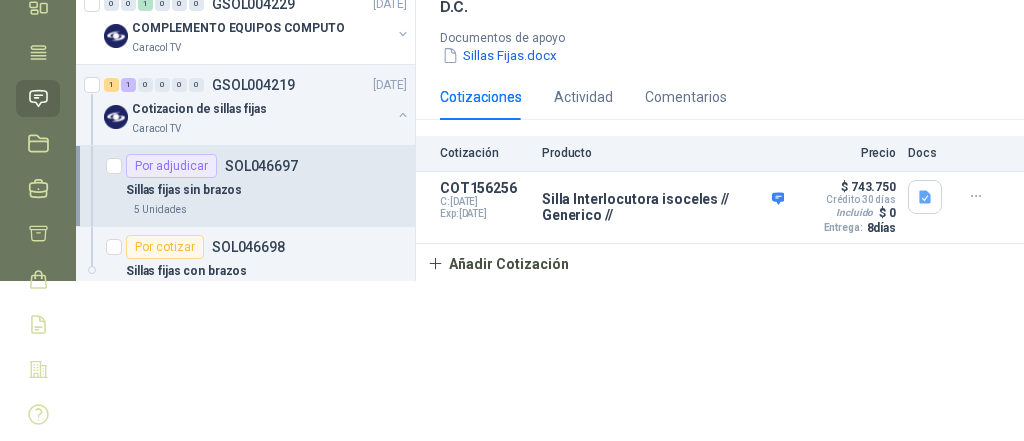 scroll, scrollTop: 216, scrollLeft: 0, axis: vertical 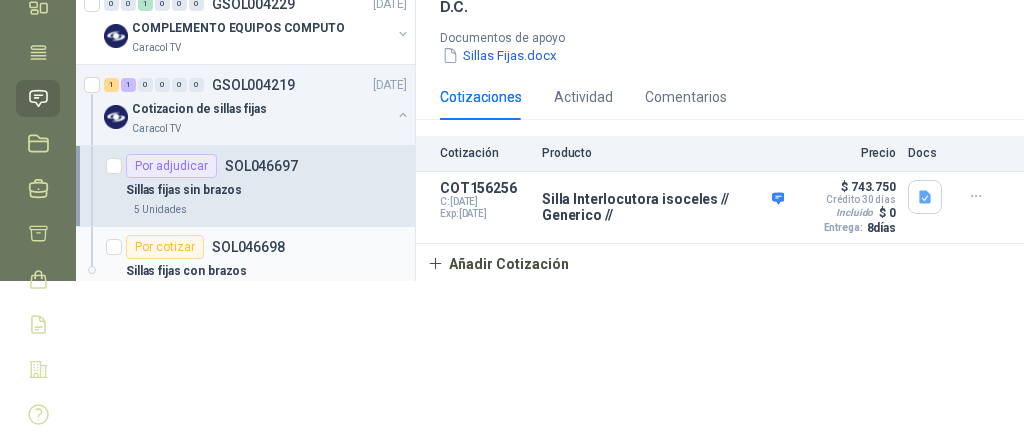 click on "Por cotizar SOL046698" at bounding box center [266, 247] 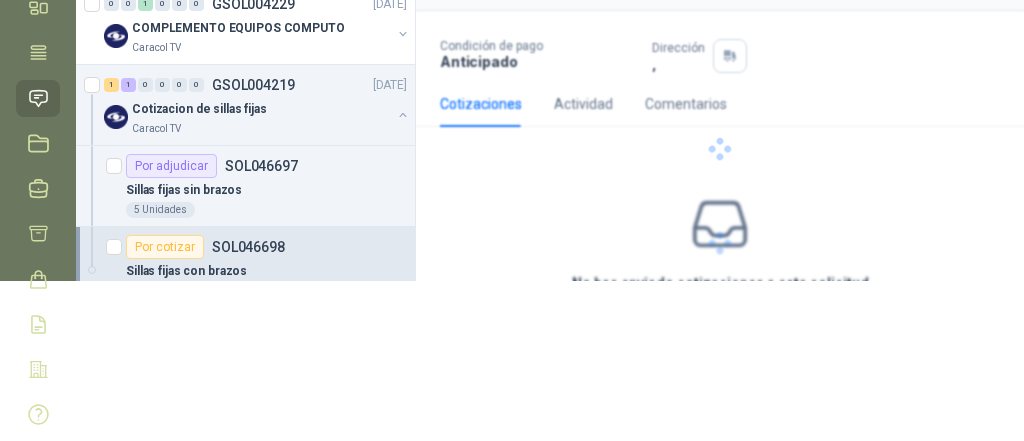 scroll, scrollTop: 112, scrollLeft: 0, axis: vertical 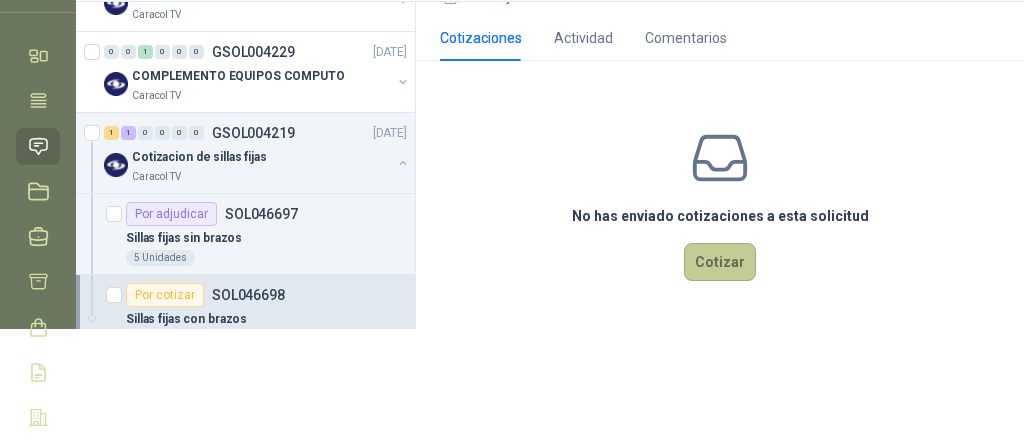 click on "Cotizar" at bounding box center (720, 262) 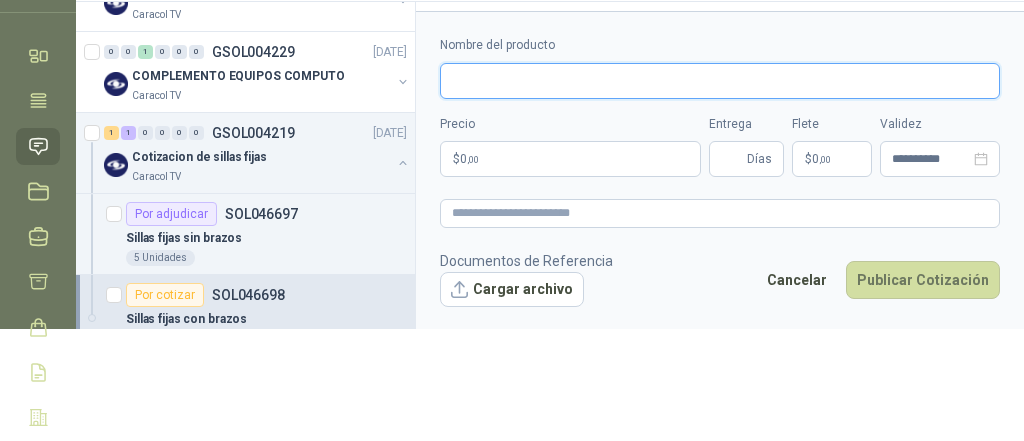 click on "Nombre del producto" at bounding box center (720, 81) 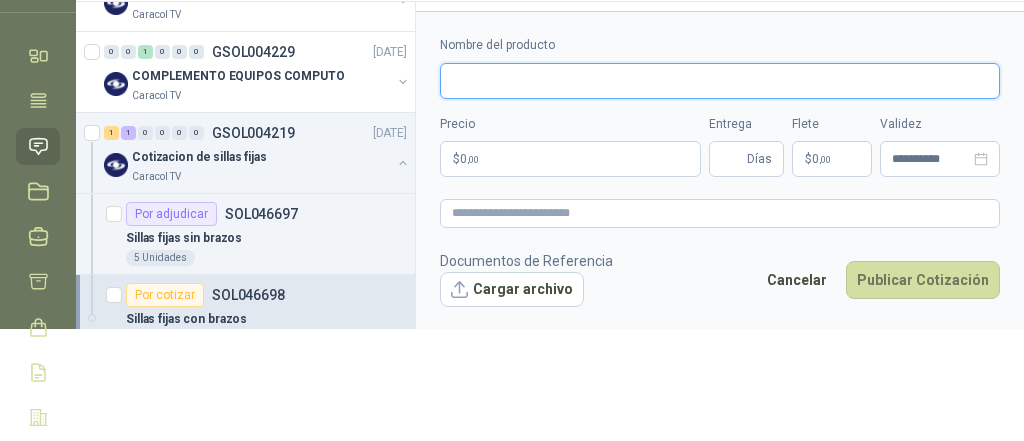 paste on "**********" 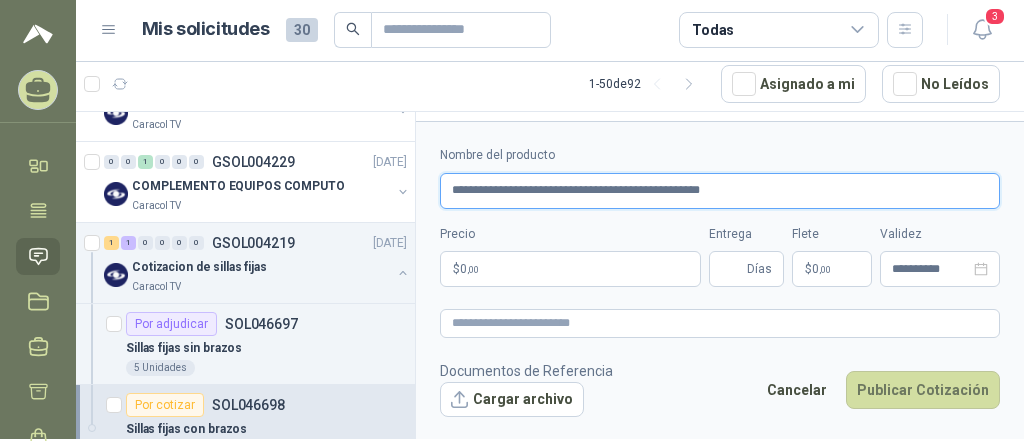 scroll, scrollTop: 0, scrollLeft: 0, axis: both 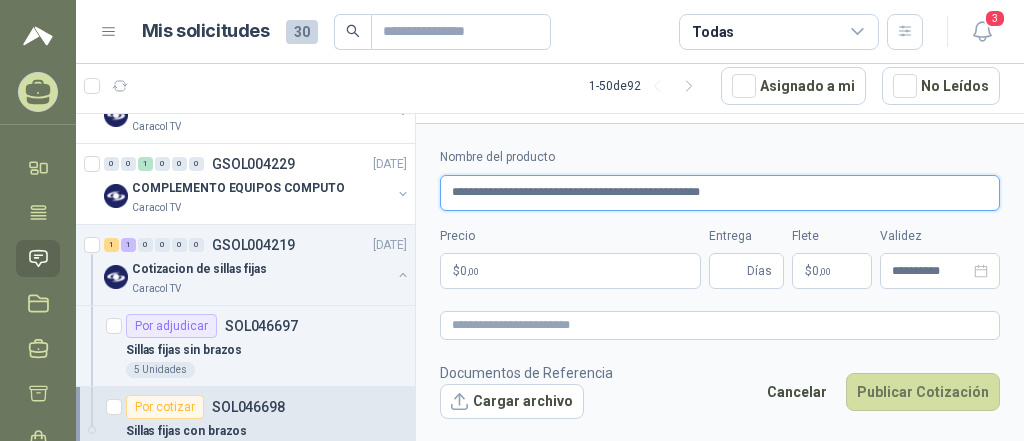 type on "**********" 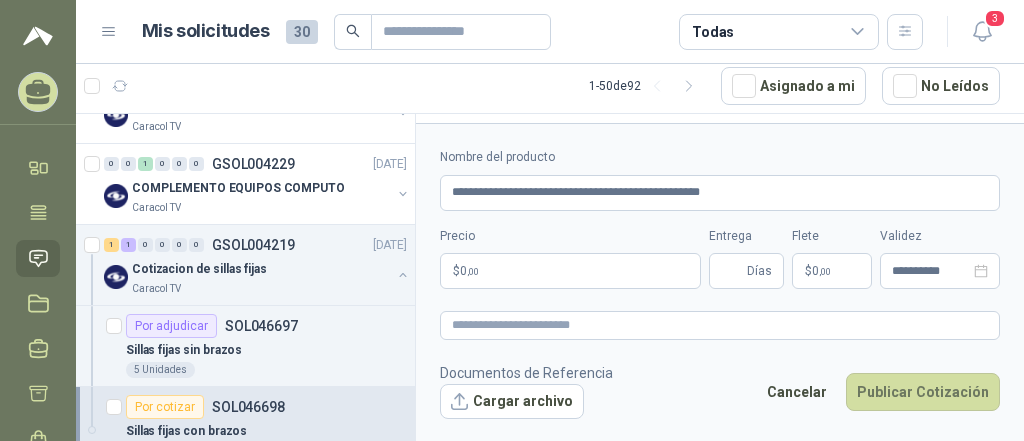 click on "[PERSON_NAME] ARC SOFTWARE SAS   Inicio   Tareas   Solicitudes   Licitaciones   Negociaciones   Cotizar   Órdenes de Compra   Remisiones   Configuración   Manuales y ayuda Mis solicitudes 30 Todas 3 1 - 50  de  92 Asignado a mi No Leídos Solicitudes de nuevos compradores Por cotizar SOL047755 [DATE]   computador portatil HP 14 PULGADAS EP027la - intel core i3 1   Unidades Por cotizar SOL047735 [DATE]   Smart Tv 43" 1   Unidades Por cotizar SOL047685 [DATE]   VASO PLASTICO 7 ONZAS                       25000   Unidades Por cotizar SOL047667 [DATE]   TV SMARTV 42" 1   Unidades ¿Quieres recibir  cientos de solicitudes de compra  como estas todos los días? Agenda una reunión Solicitudes de tus compradores 3   0   0   0   0   0   GSOL004347 [DATE]   ALMACENAMIENTO Y TRÁFICO DE MATERIAL Caracol TV   0   1   0   0   0   0   GSOL004339 [DATE]   VARIOS IDENTIDAD Caracol TV   Por adjudicar SOL047889 SIS.TRANSMISION VIDEO HOLLYLAND PYRO S 2   Unidades 4   0   0   0   0   0   GSOL004338 [DATE]" at bounding box center [512, 220] 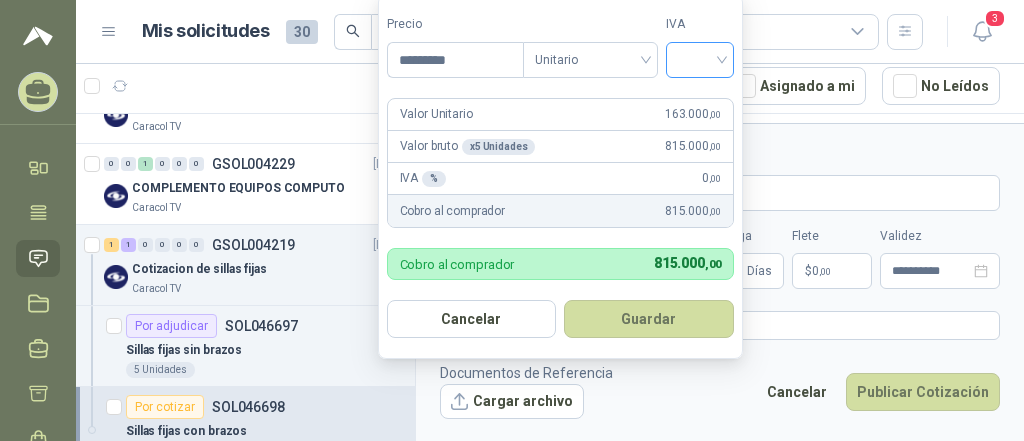type on "*********" 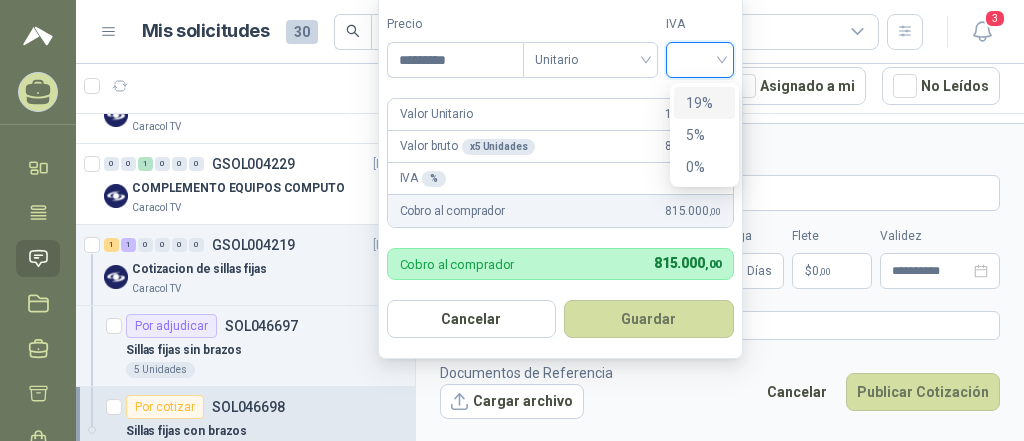 click on "19%" at bounding box center [704, 103] 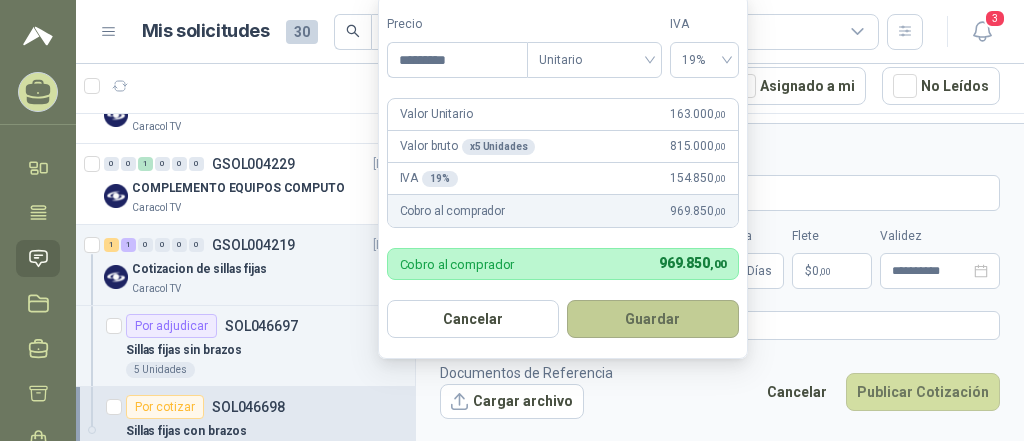 click on "Guardar" at bounding box center [653, 319] 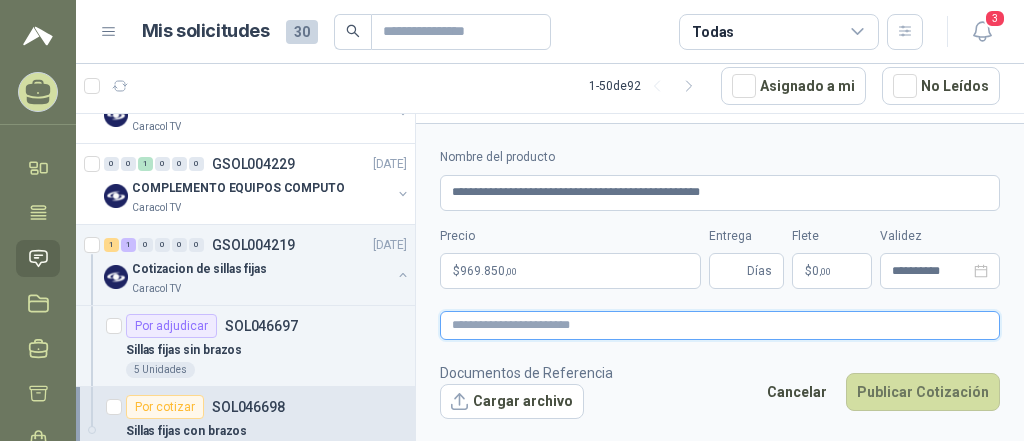 click at bounding box center [720, 325] 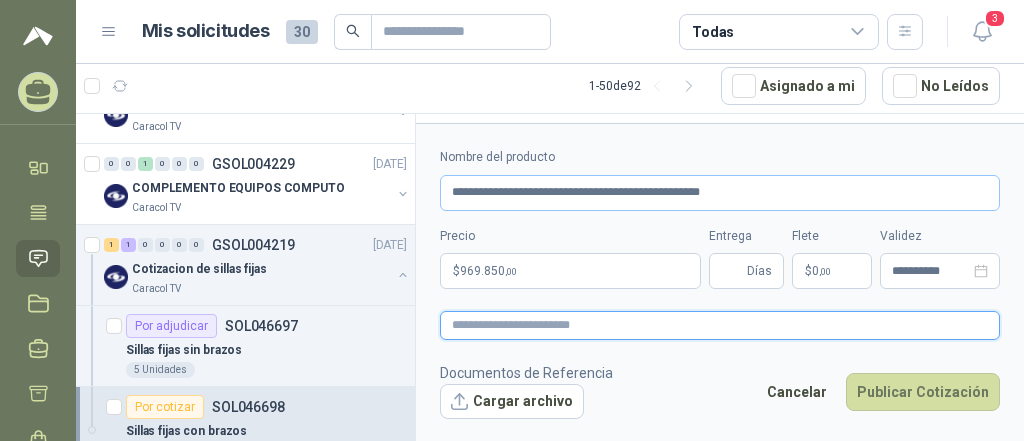type 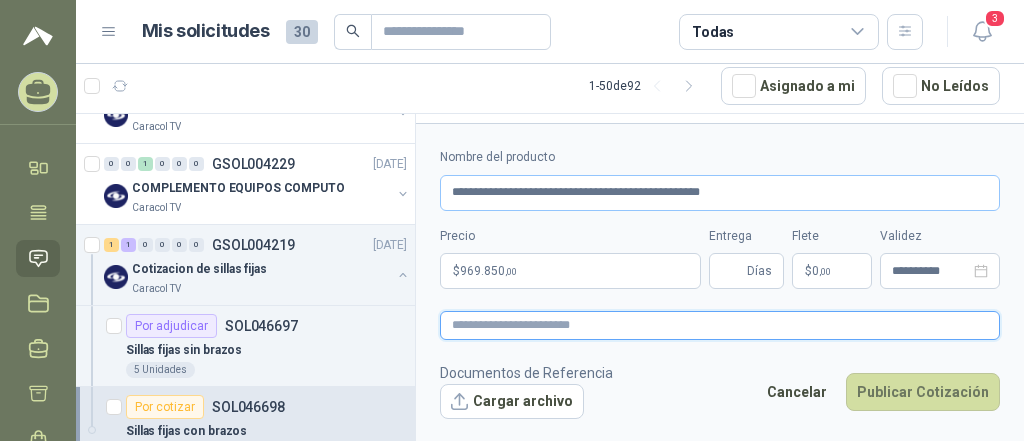type on "**********" 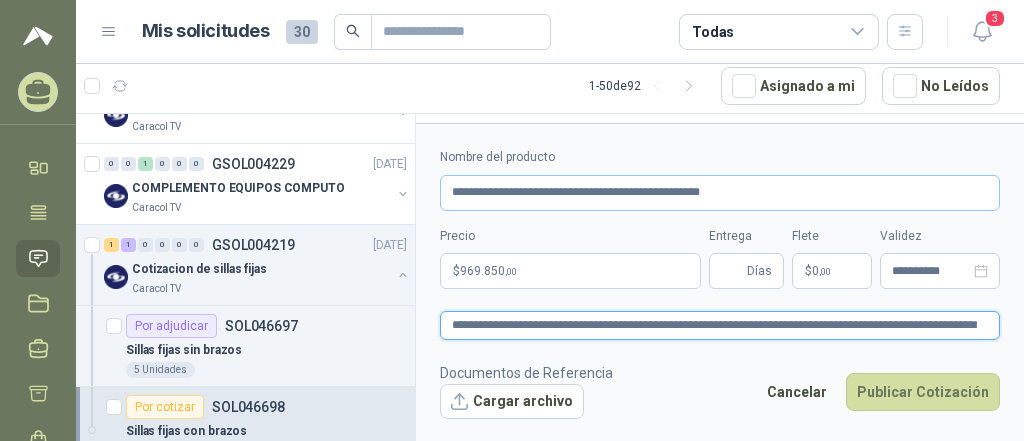 type 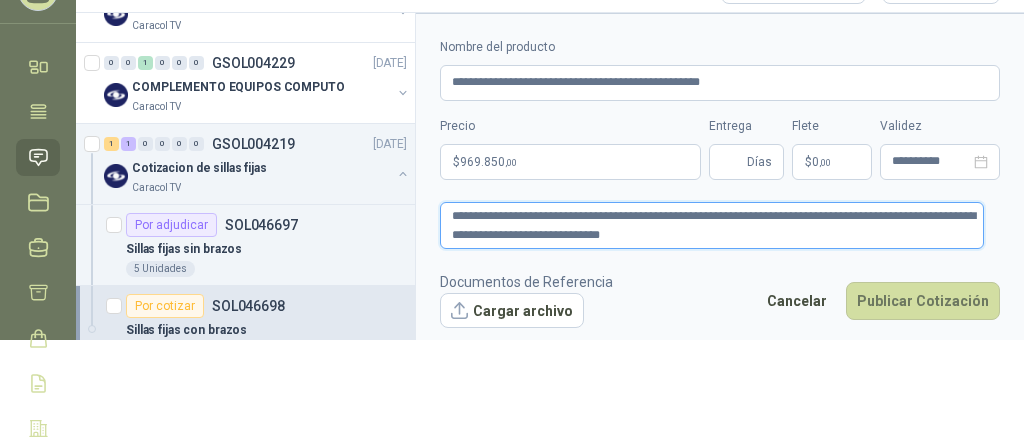 scroll, scrollTop: 80, scrollLeft: 0, axis: vertical 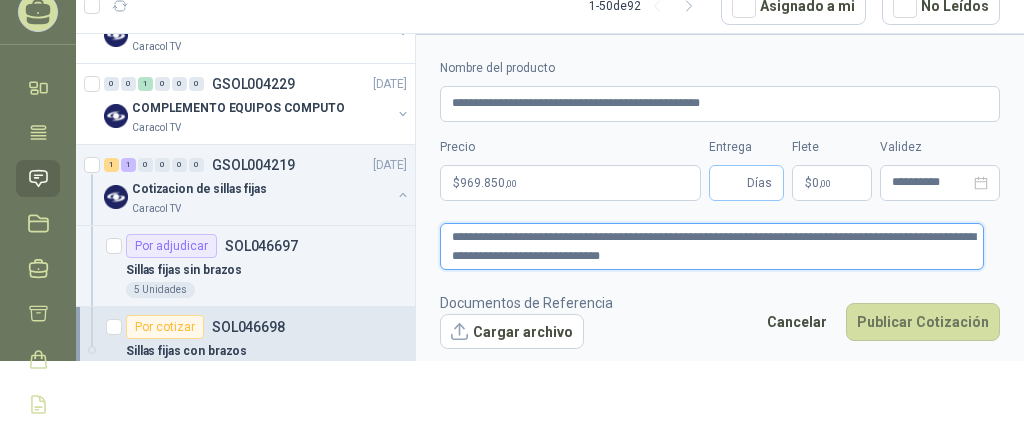type on "**********" 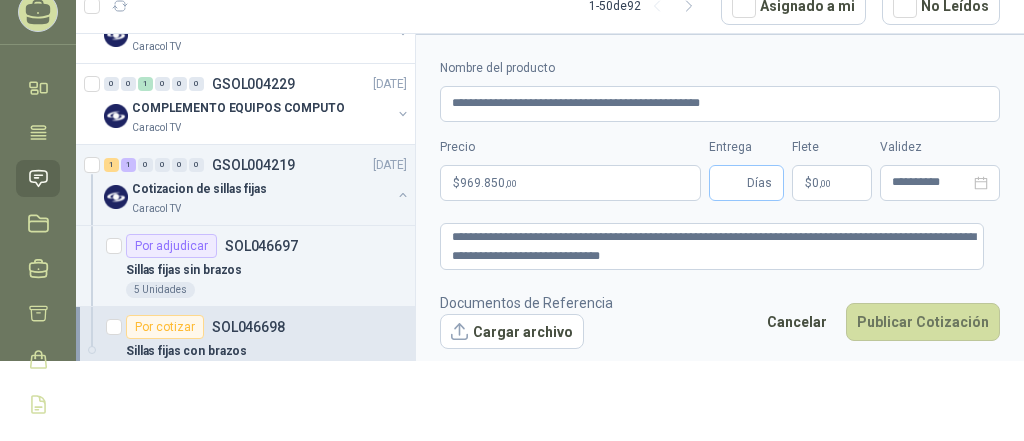 click on "Días" at bounding box center (746, 183) 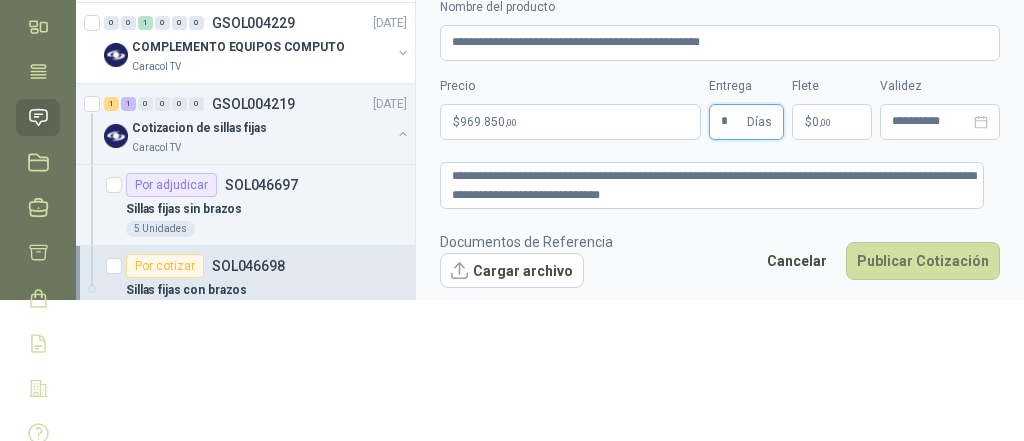 scroll, scrollTop: 208, scrollLeft: 0, axis: vertical 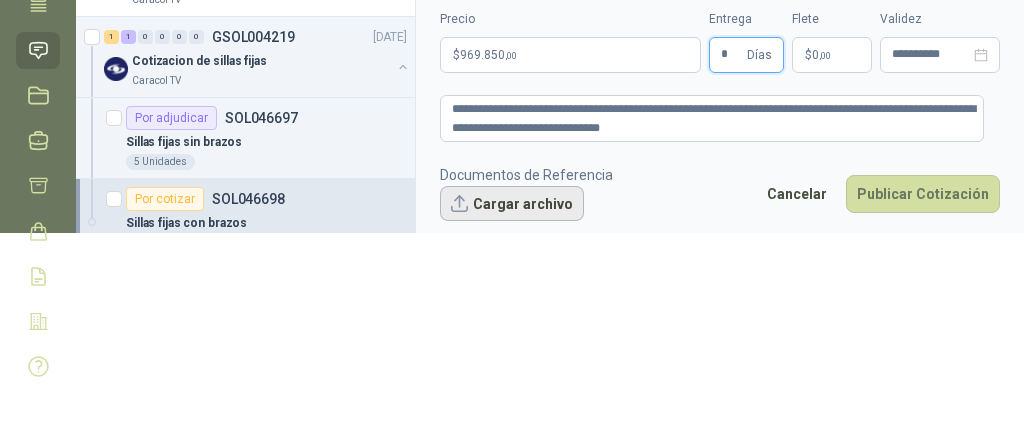 type on "*" 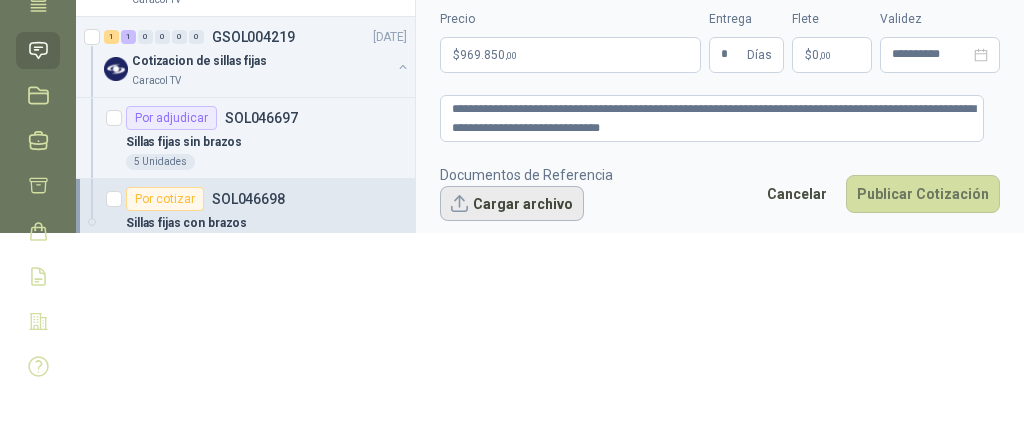 click on "Cargar archivo" at bounding box center (512, 204) 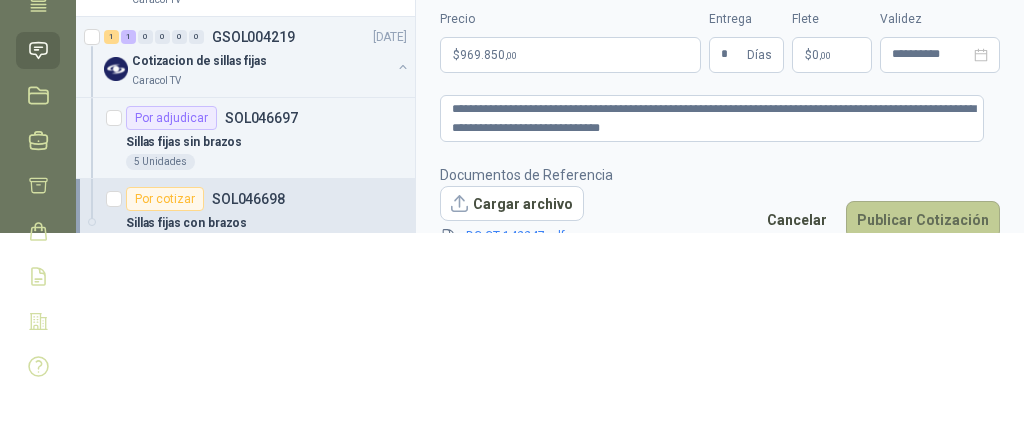 click on "Publicar Cotización" at bounding box center [923, 220] 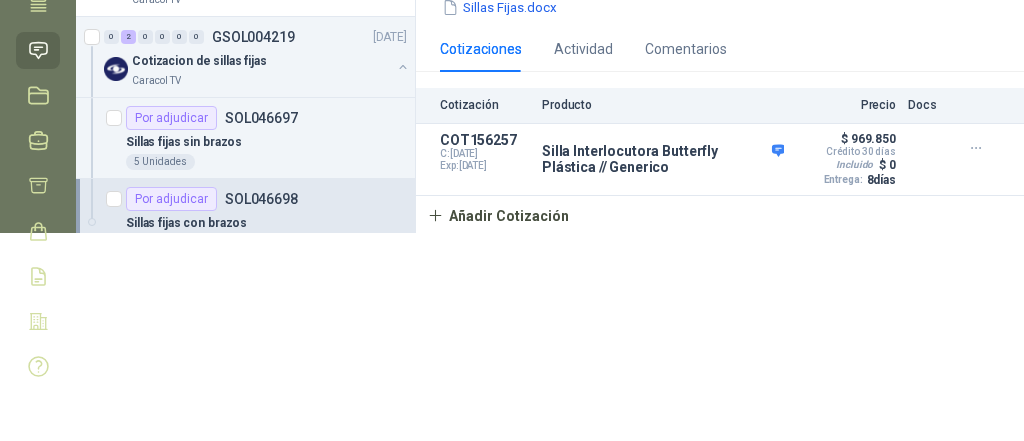 scroll, scrollTop: 0, scrollLeft: 0, axis: both 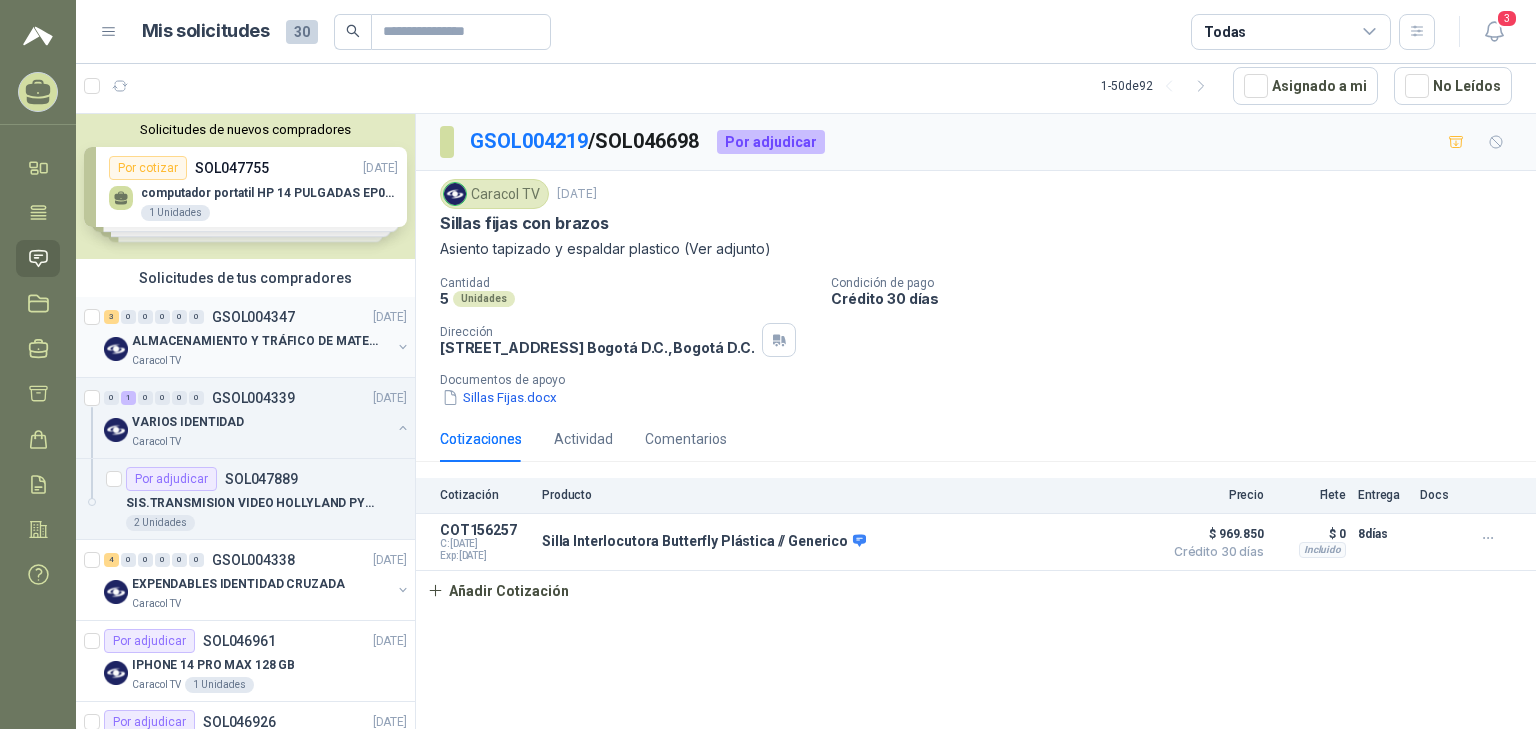 click on "ALMACENAMIENTO Y TRÁFICO DE MATERIAL" at bounding box center [256, 341] 